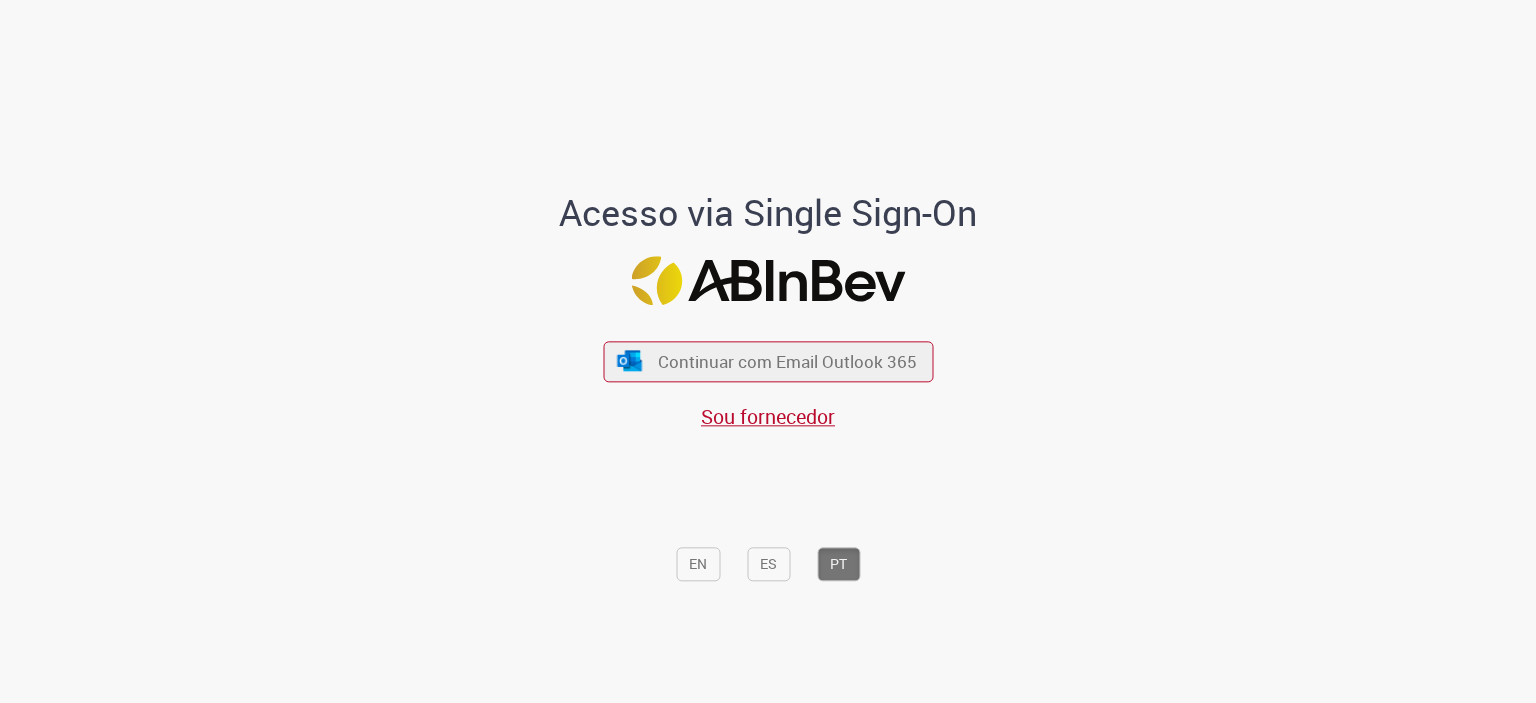 scroll, scrollTop: 0, scrollLeft: 0, axis: both 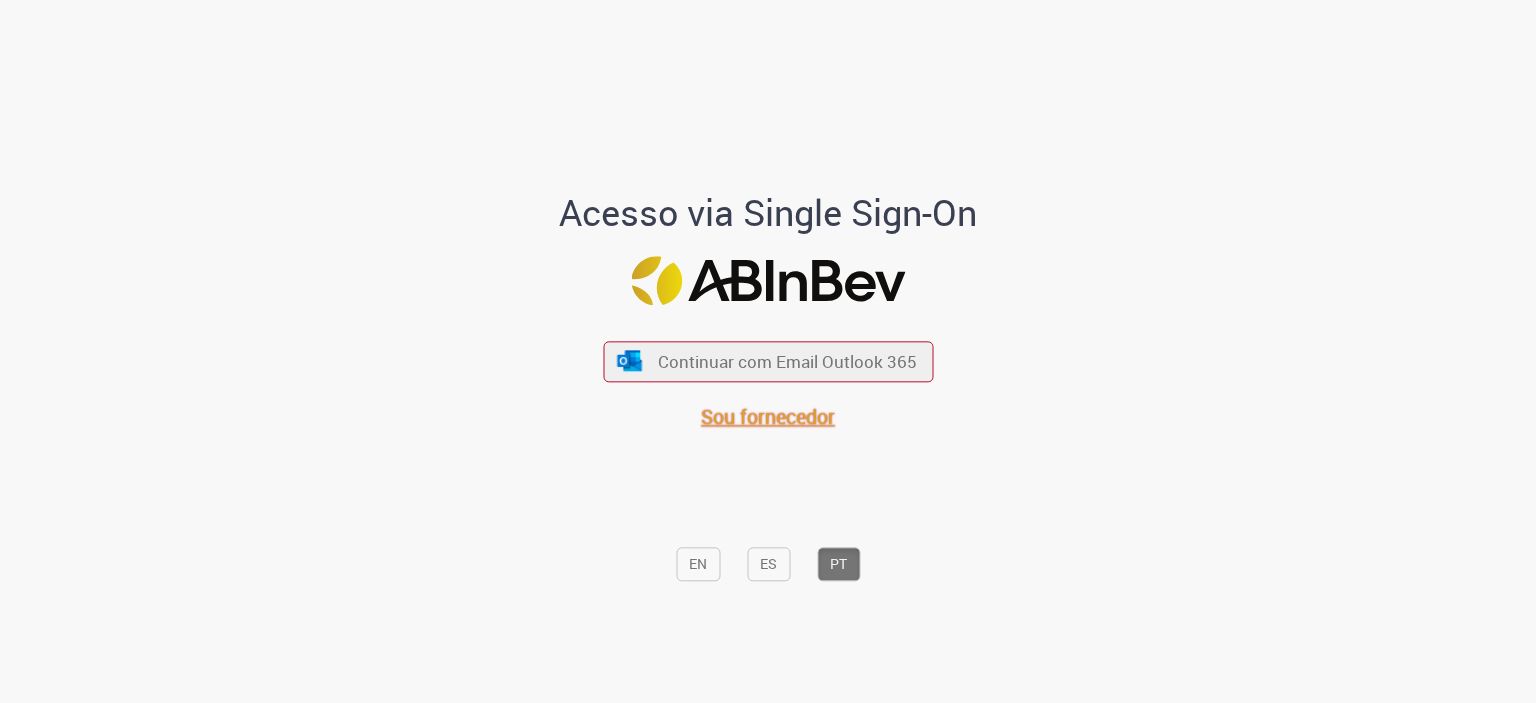 click on "Sou fornecedor" at bounding box center (768, 416) 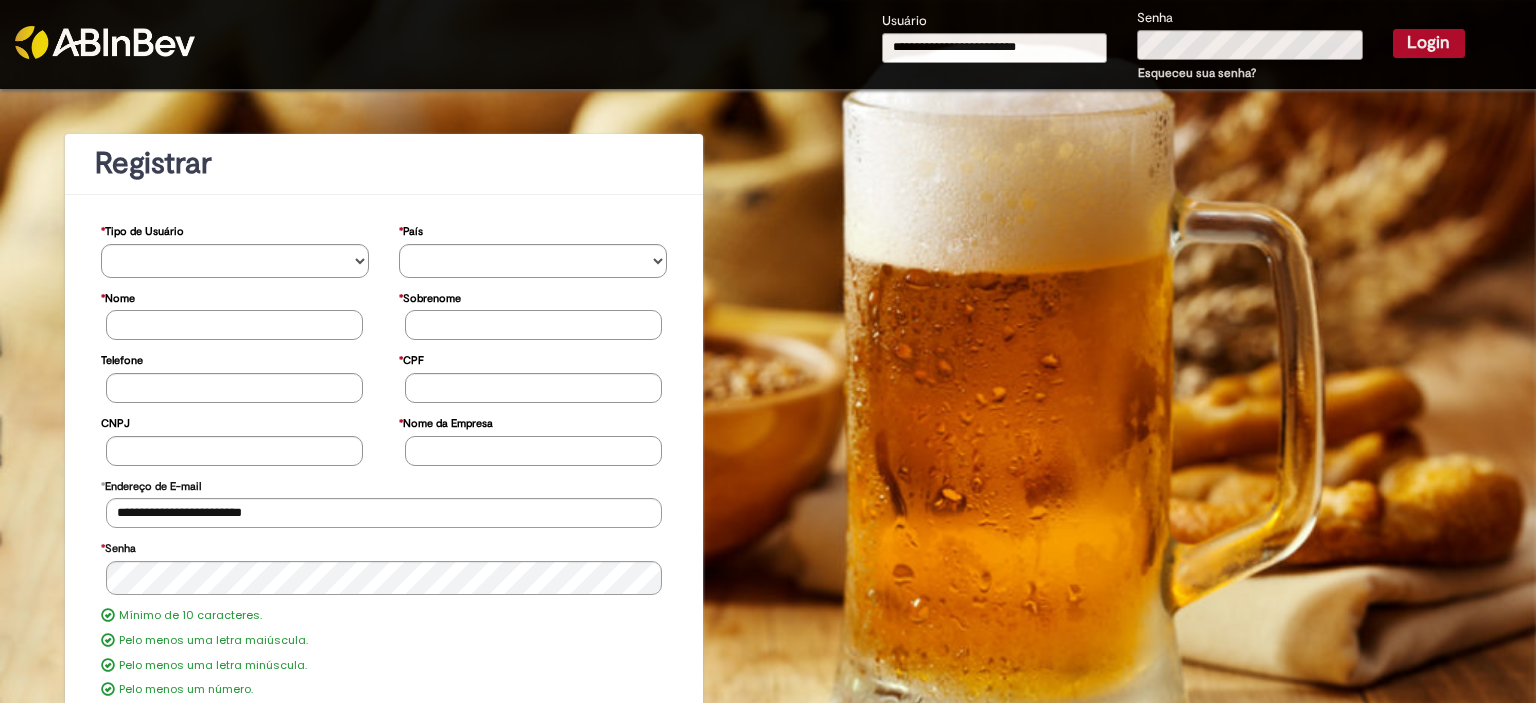 scroll, scrollTop: 0, scrollLeft: 0, axis: both 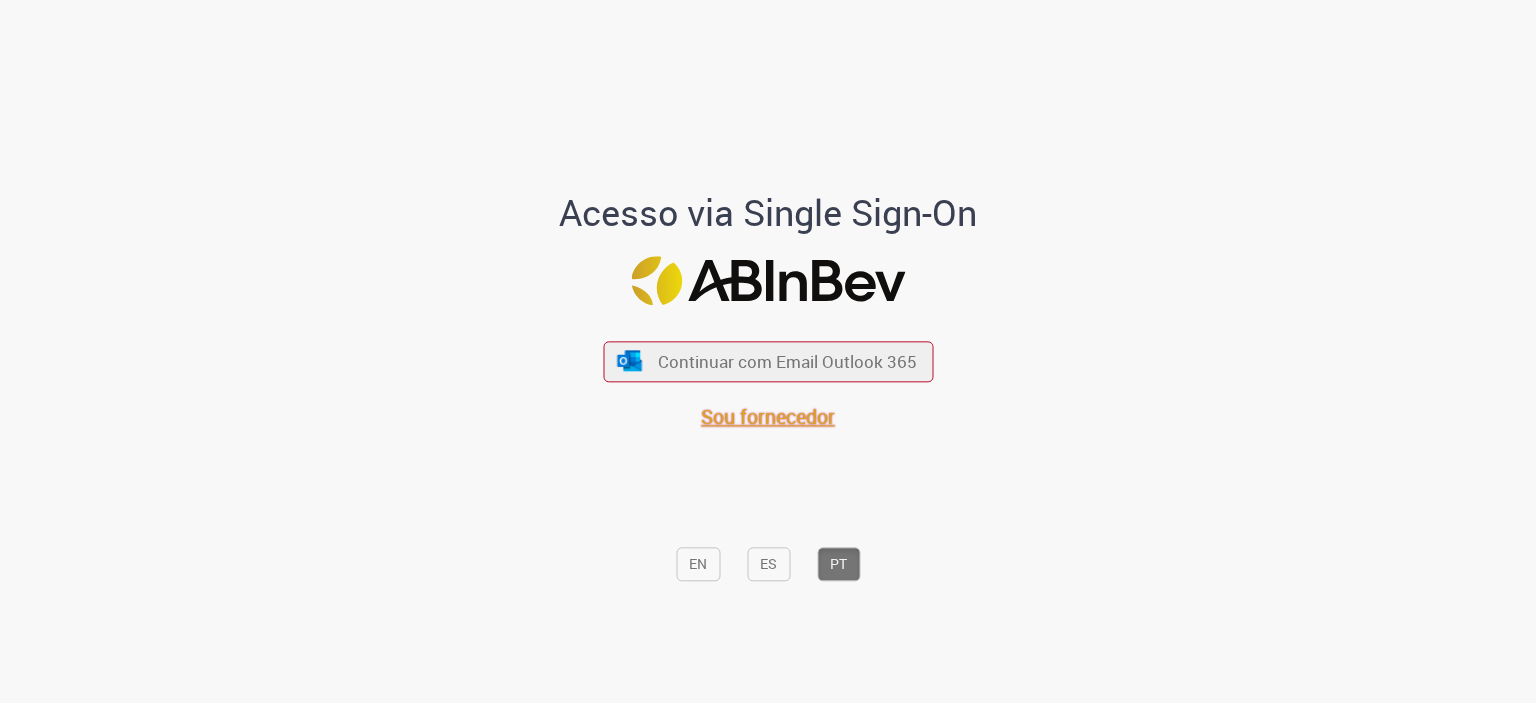 click on "Sou fornecedor" at bounding box center (768, 416) 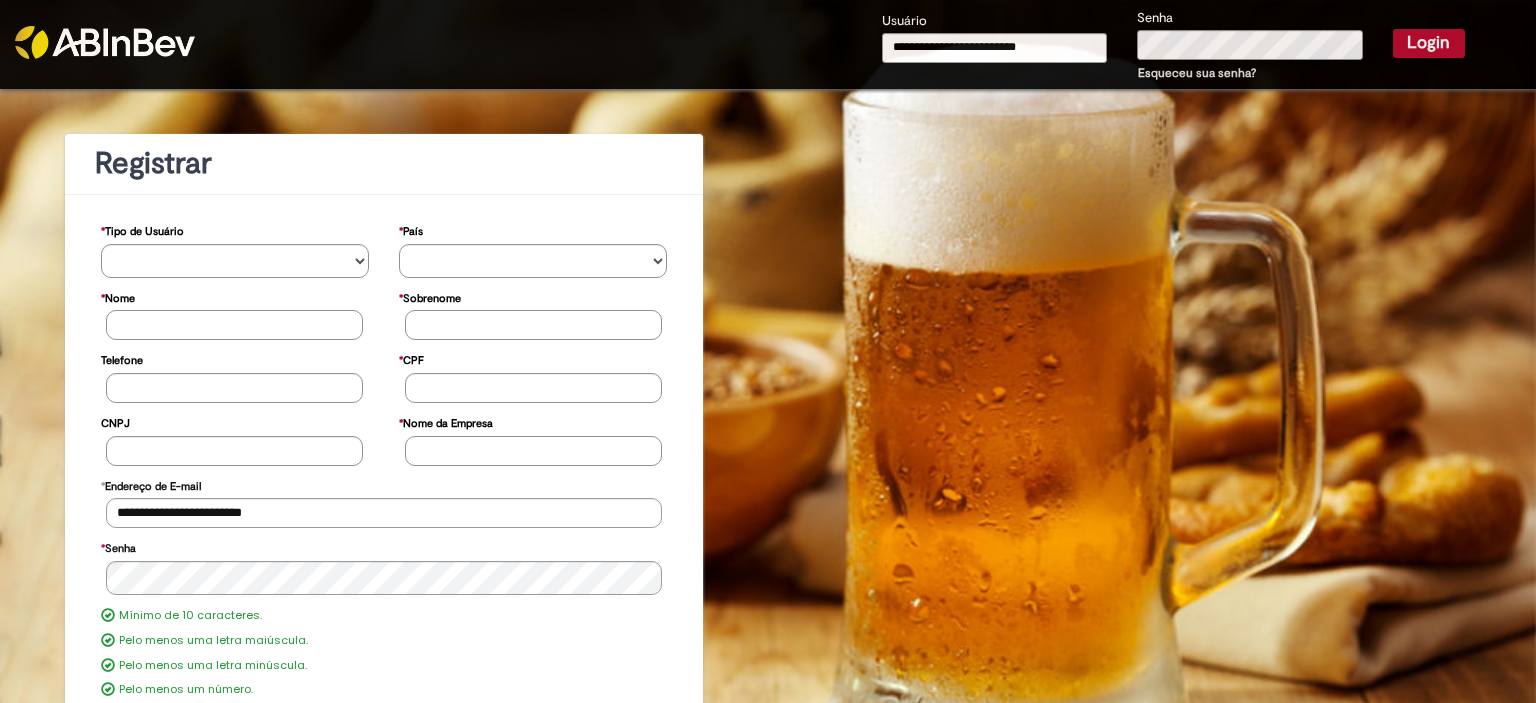 scroll, scrollTop: 0, scrollLeft: 0, axis: both 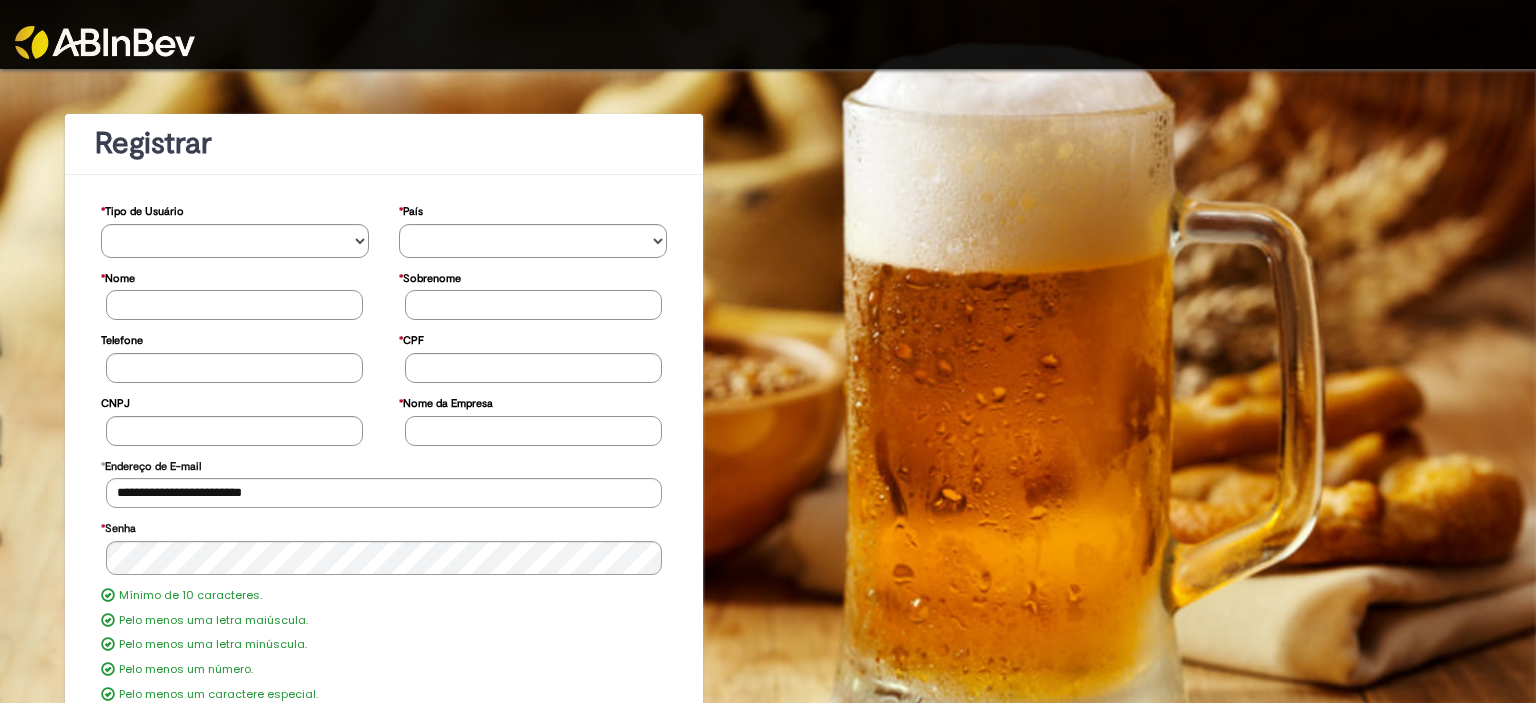 click at bounding box center (105, 42) 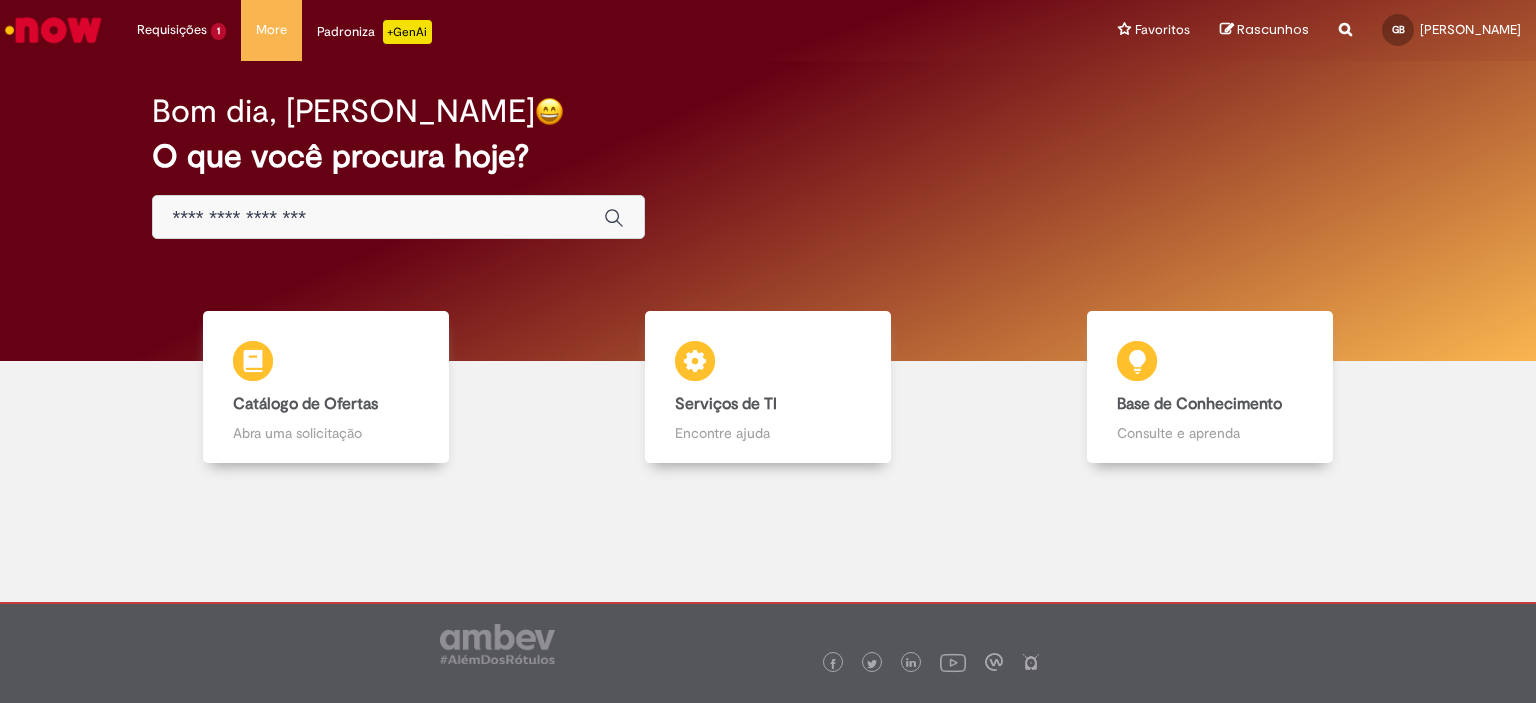 scroll, scrollTop: 0, scrollLeft: 0, axis: both 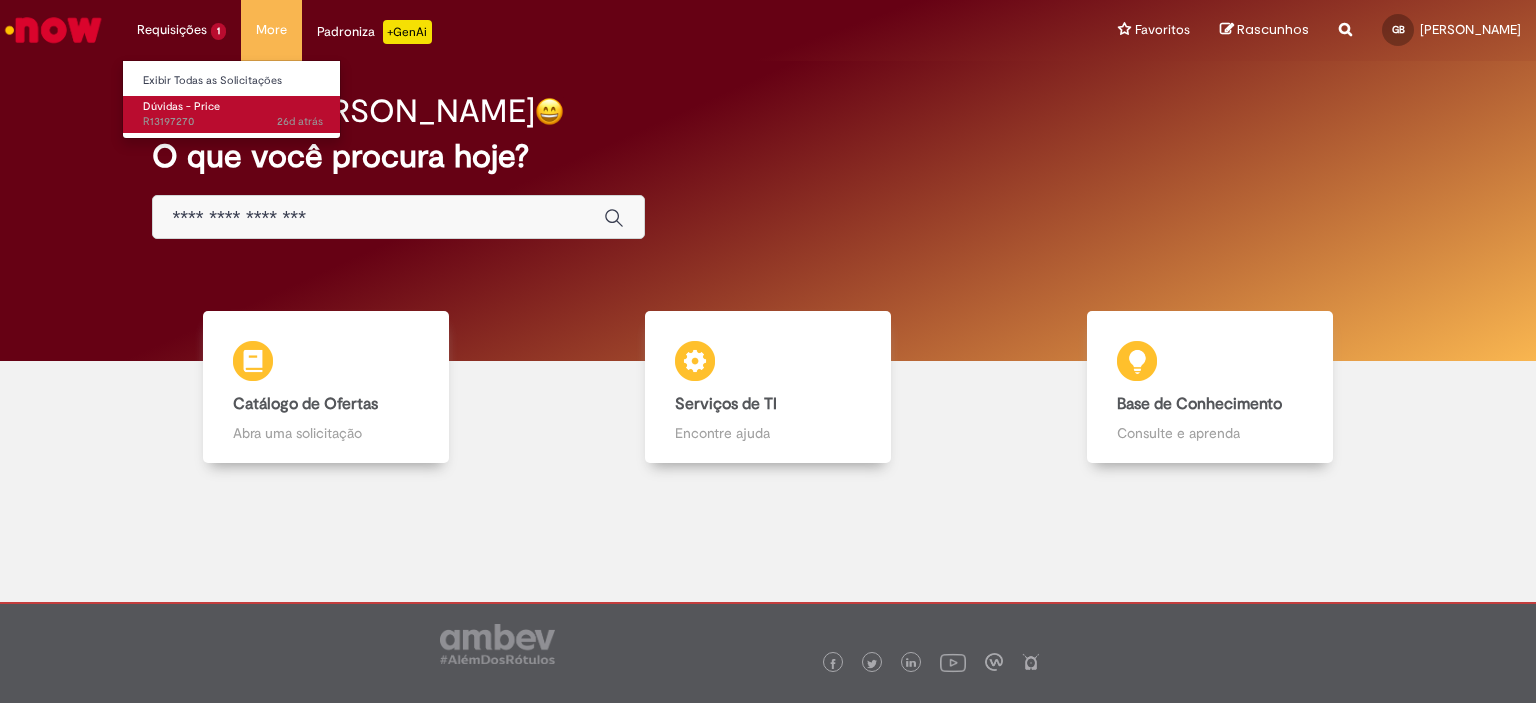 click on "Dúvidas - Price" at bounding box center [181, 106] 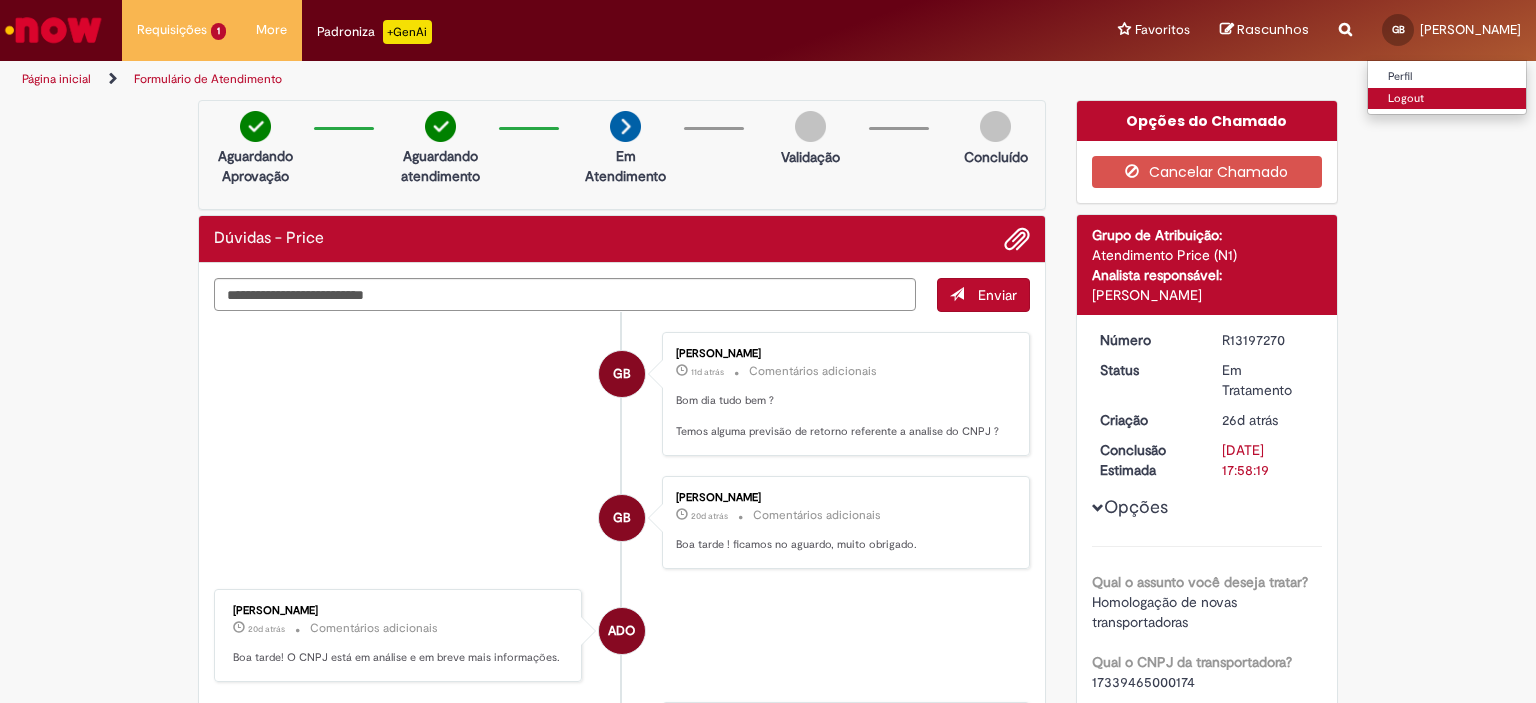 click on "Logout" at bounding box center (1447, 99) 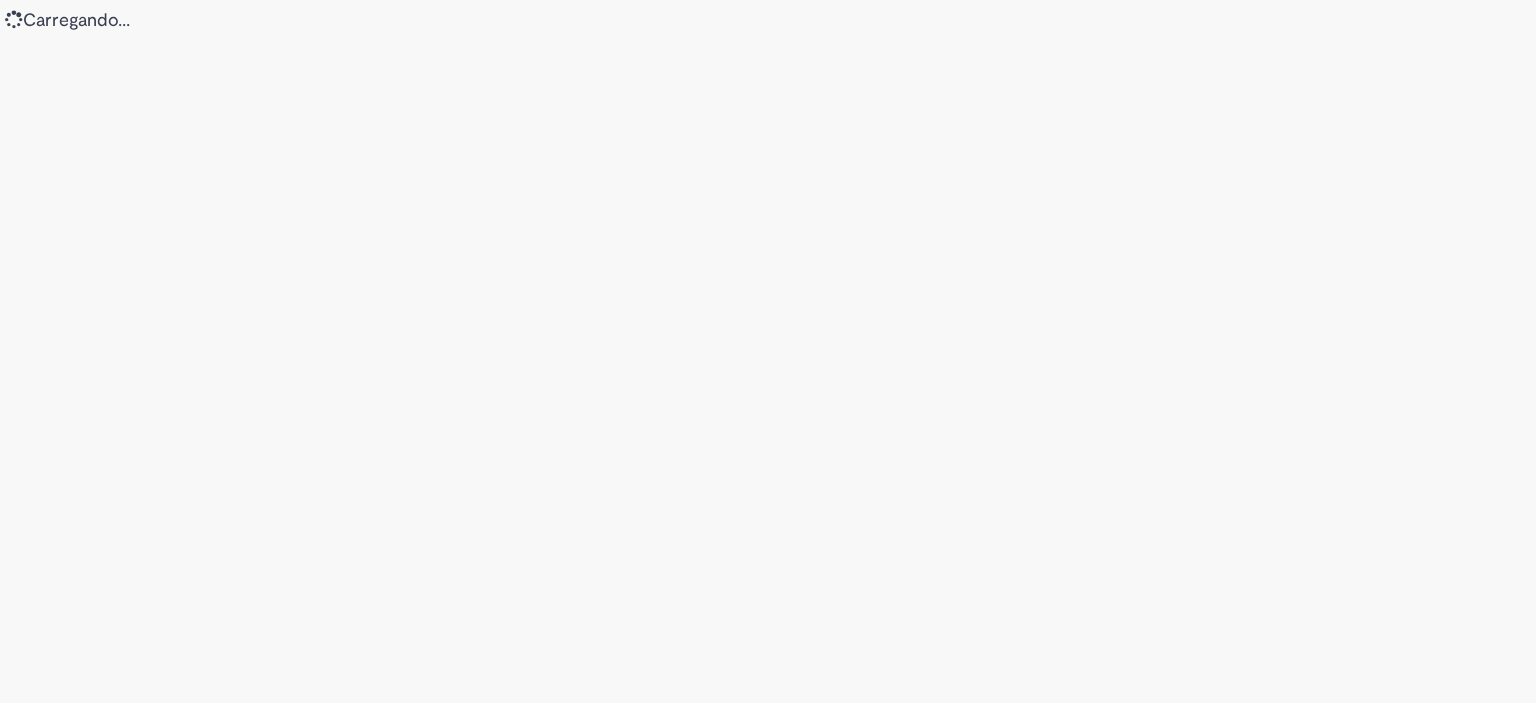 scroll, scrollTop: 0, scrollLeft: 0, axis: both 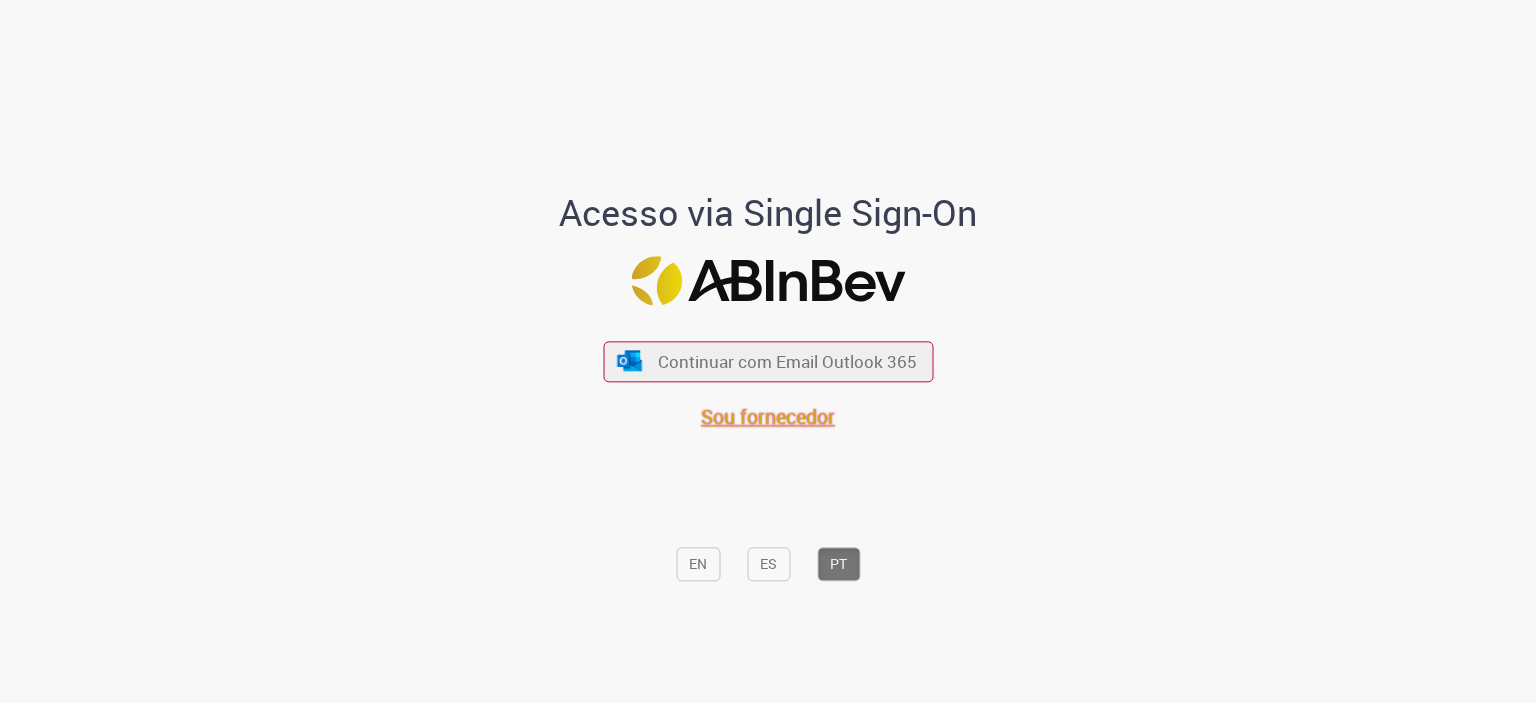 click on "Sou fornecedor" at bounding box center [768, 416] 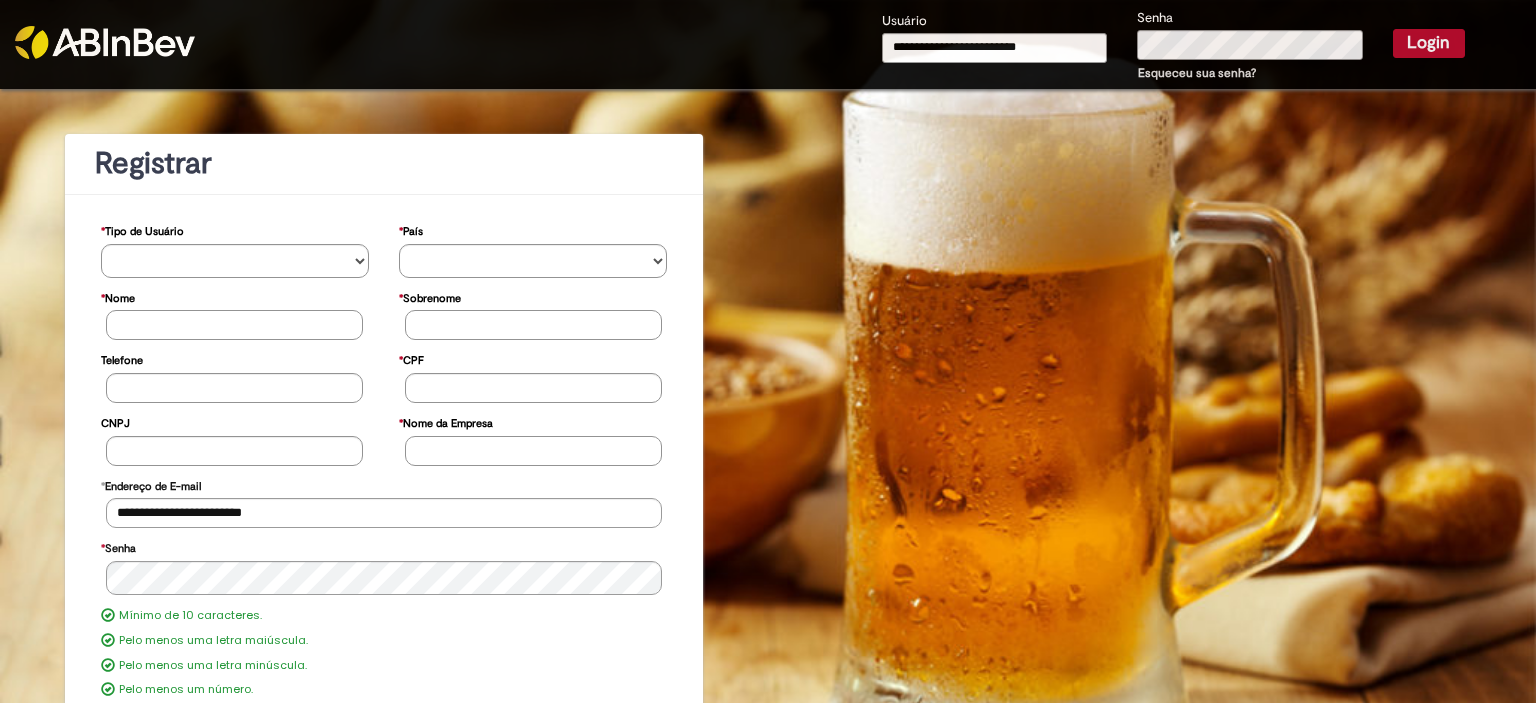 scroll, scrollTop: 0, scrollLeft: 0, axis: both 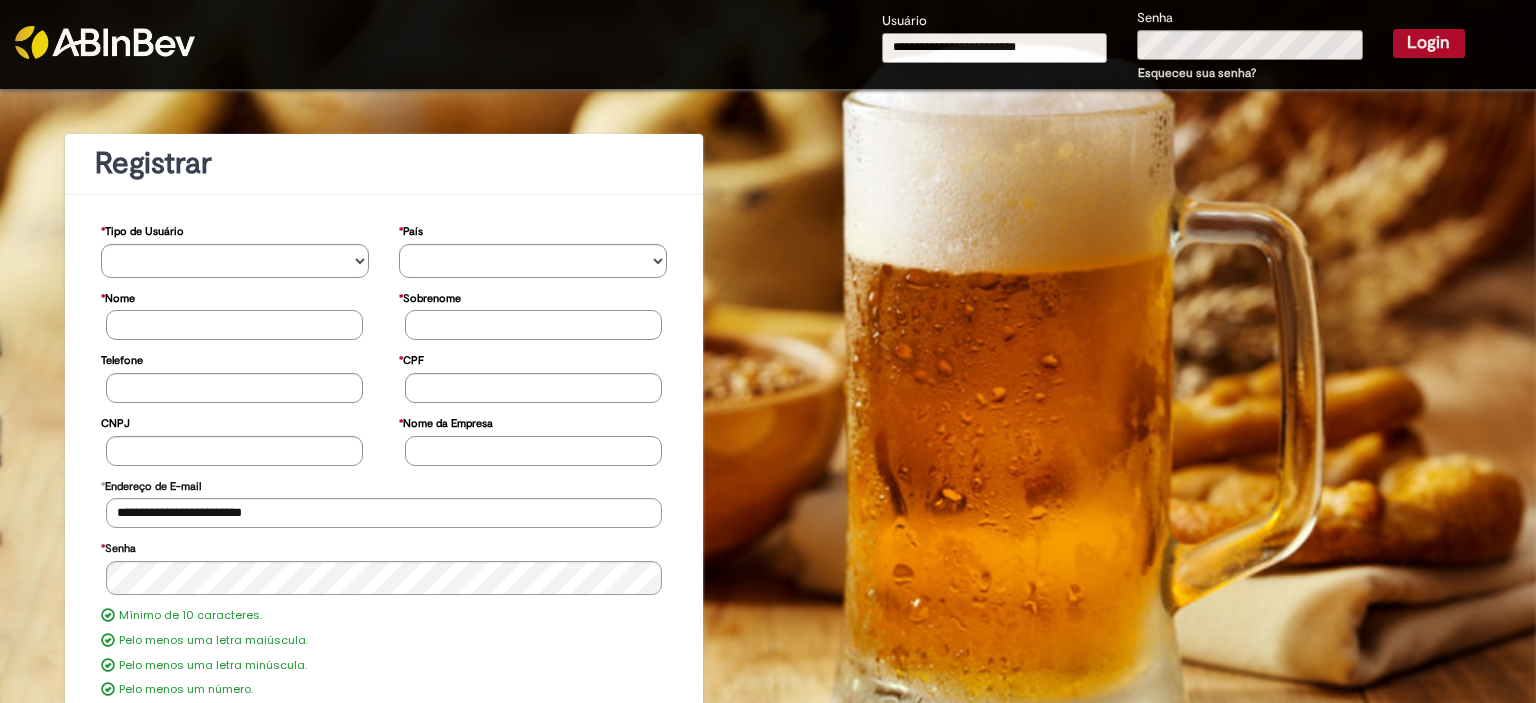 click on "**********" at bounding box center (995, 48) 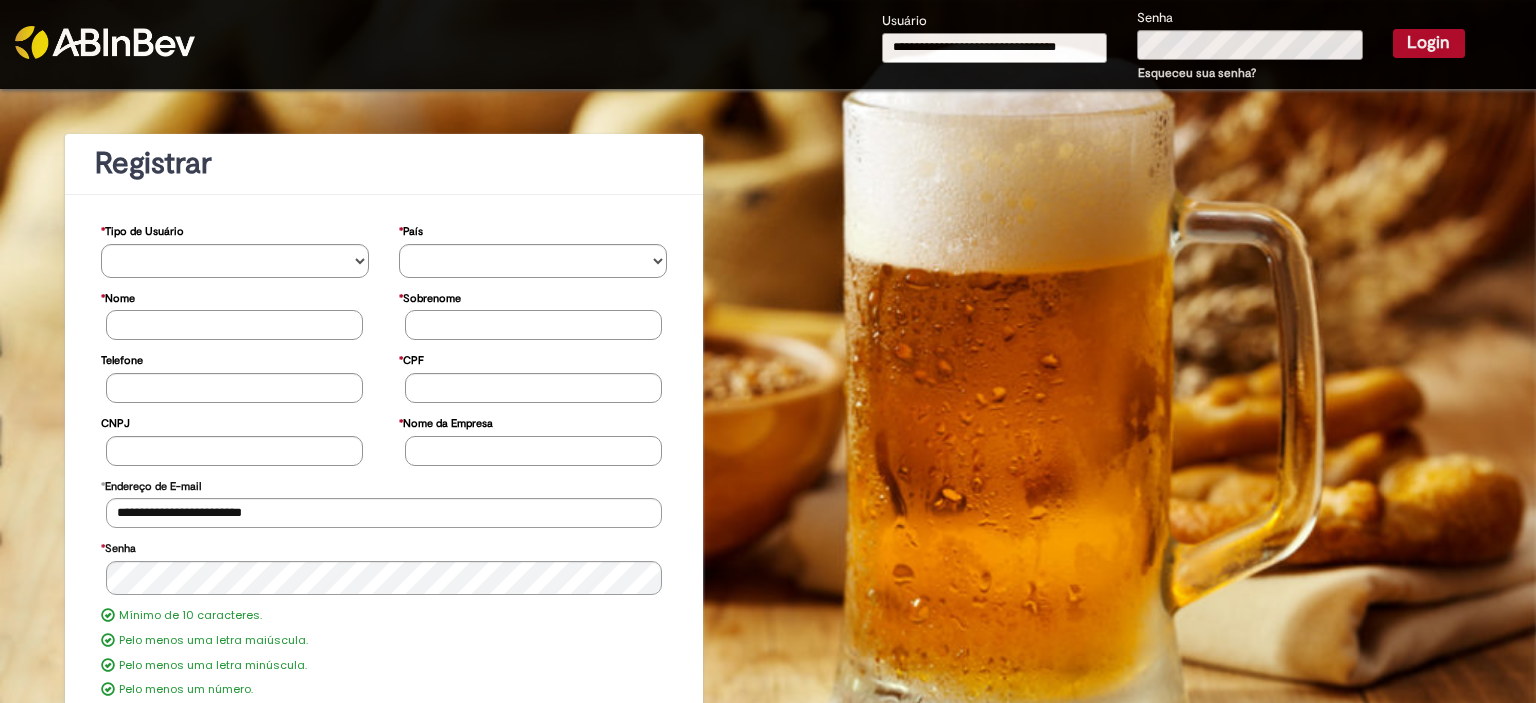 type on "**********" 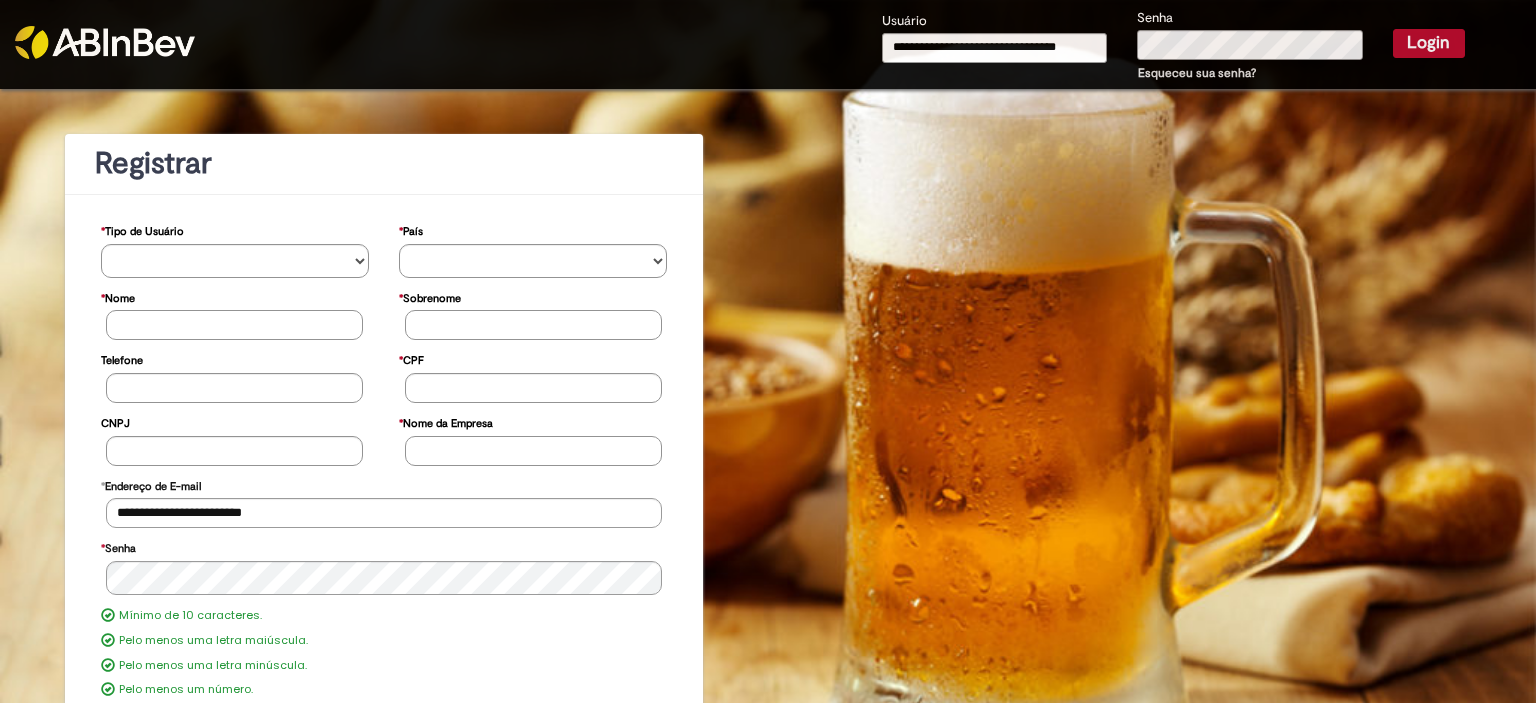 click on "Login" at bounding box center (1429, 43) 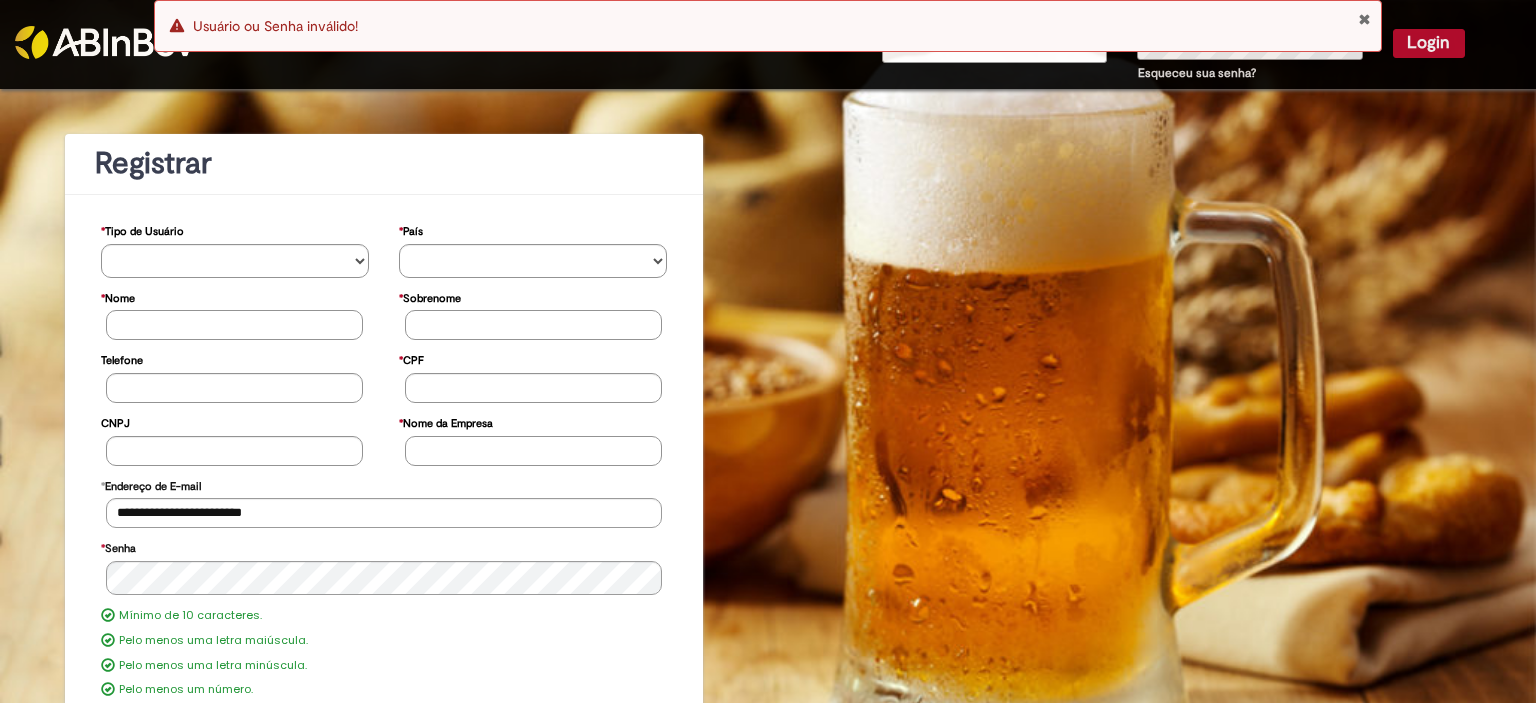 click at bounding box center (1364, 19) 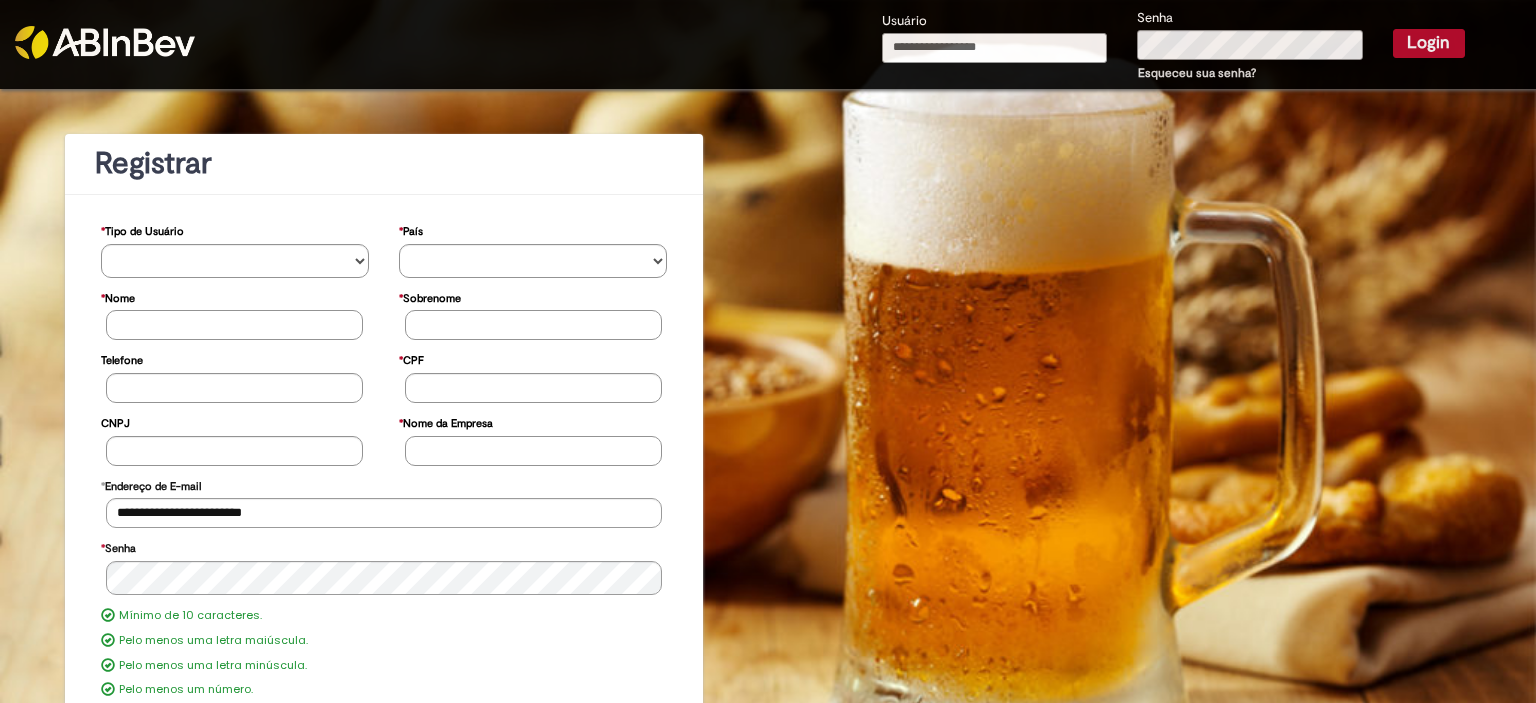 click on "Usuário" at bounding box center [995, 48] 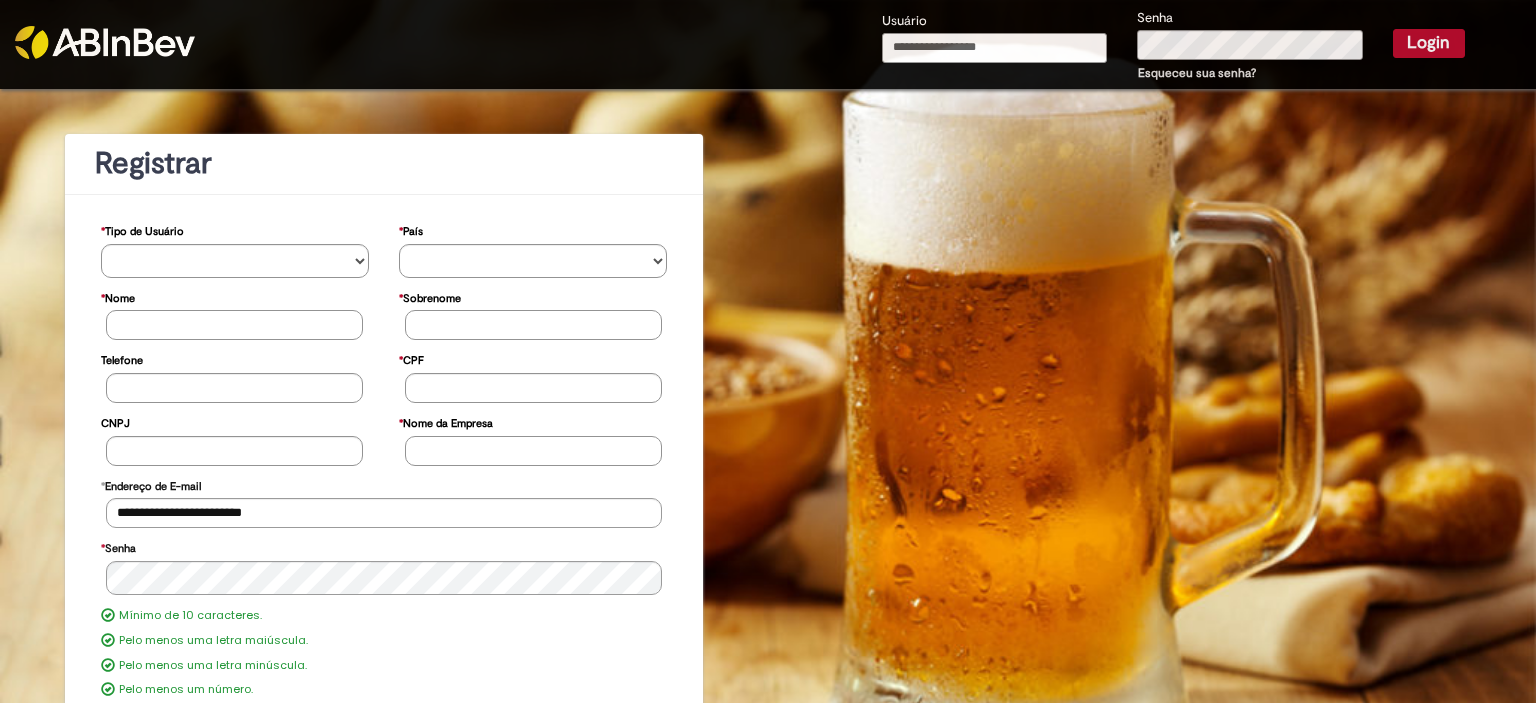 click on "Usuário" at bounding box center (995, 48) 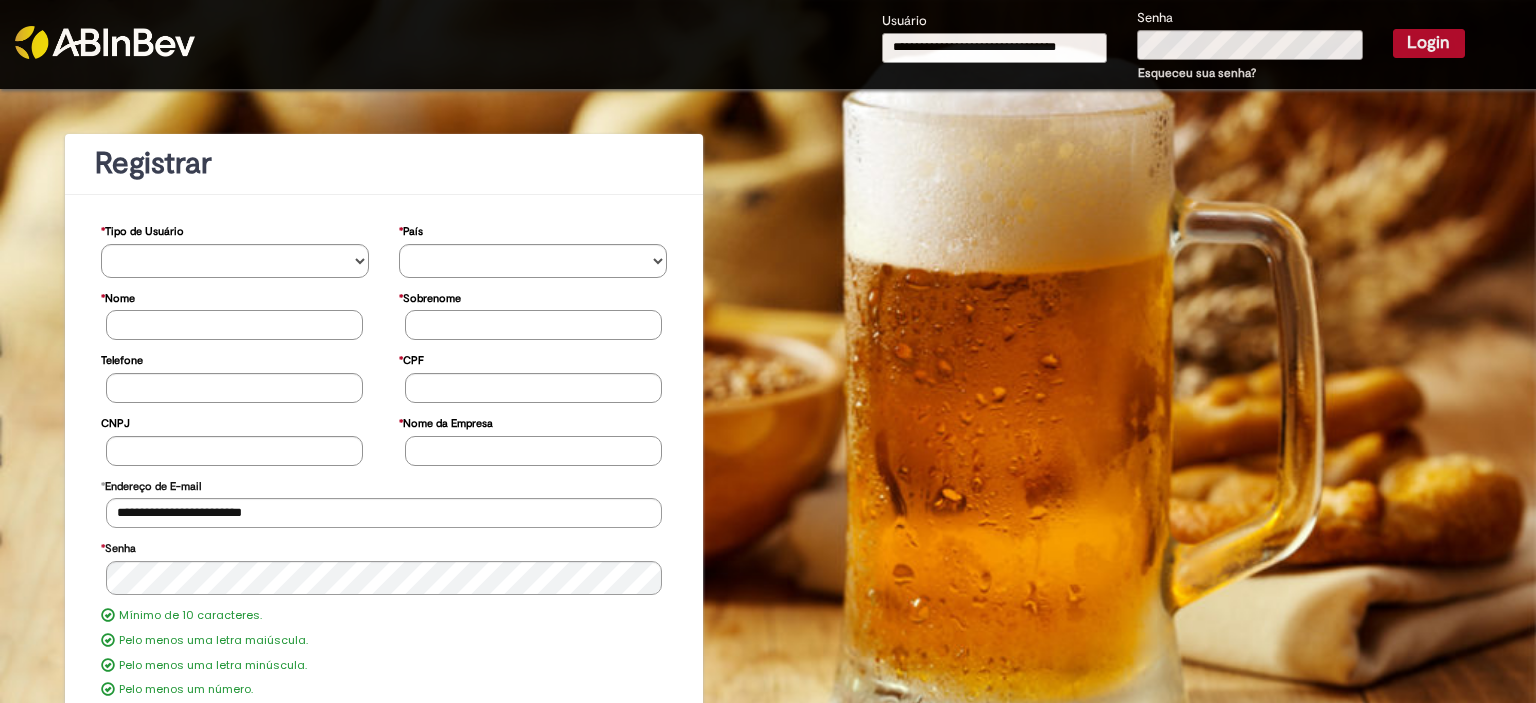 type on "**********" 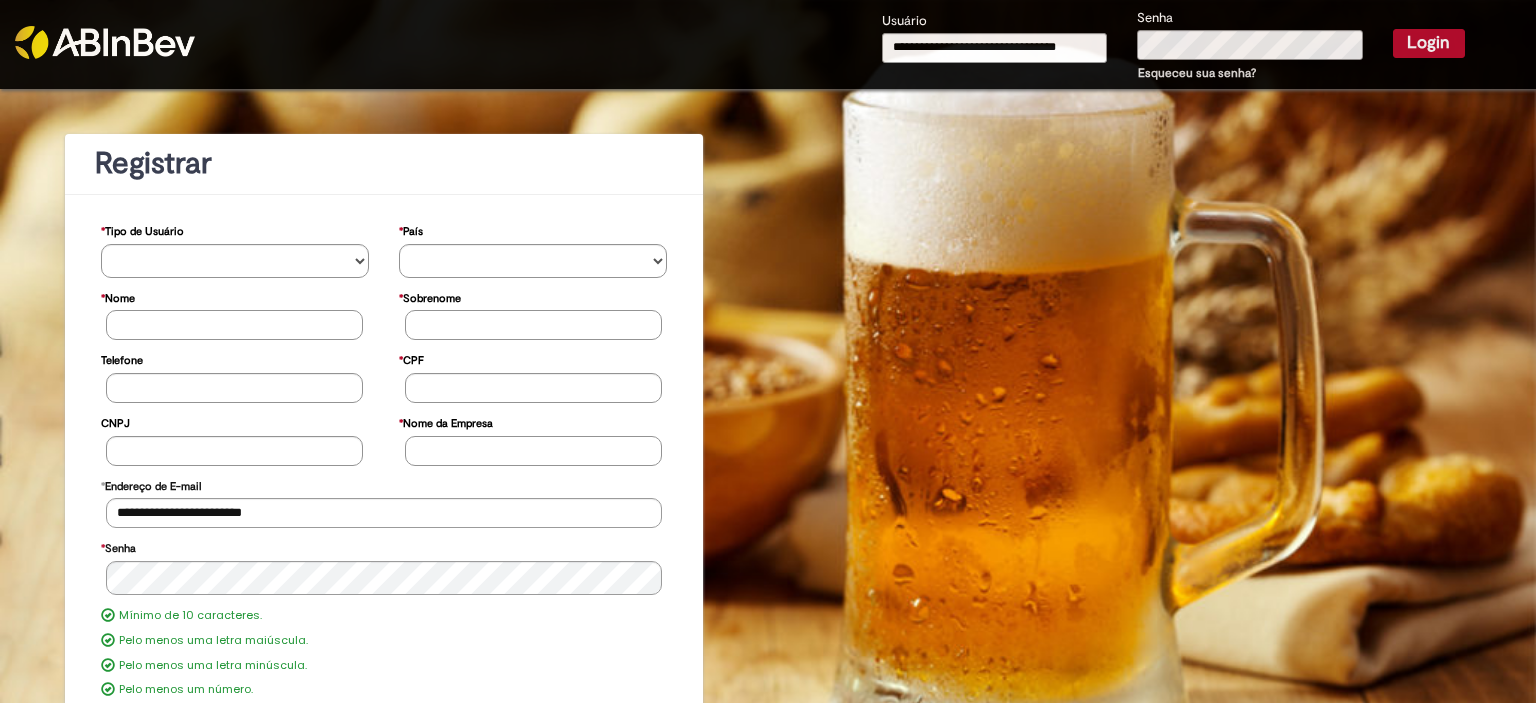 click on "Login" at bounding box center [1429, 43] 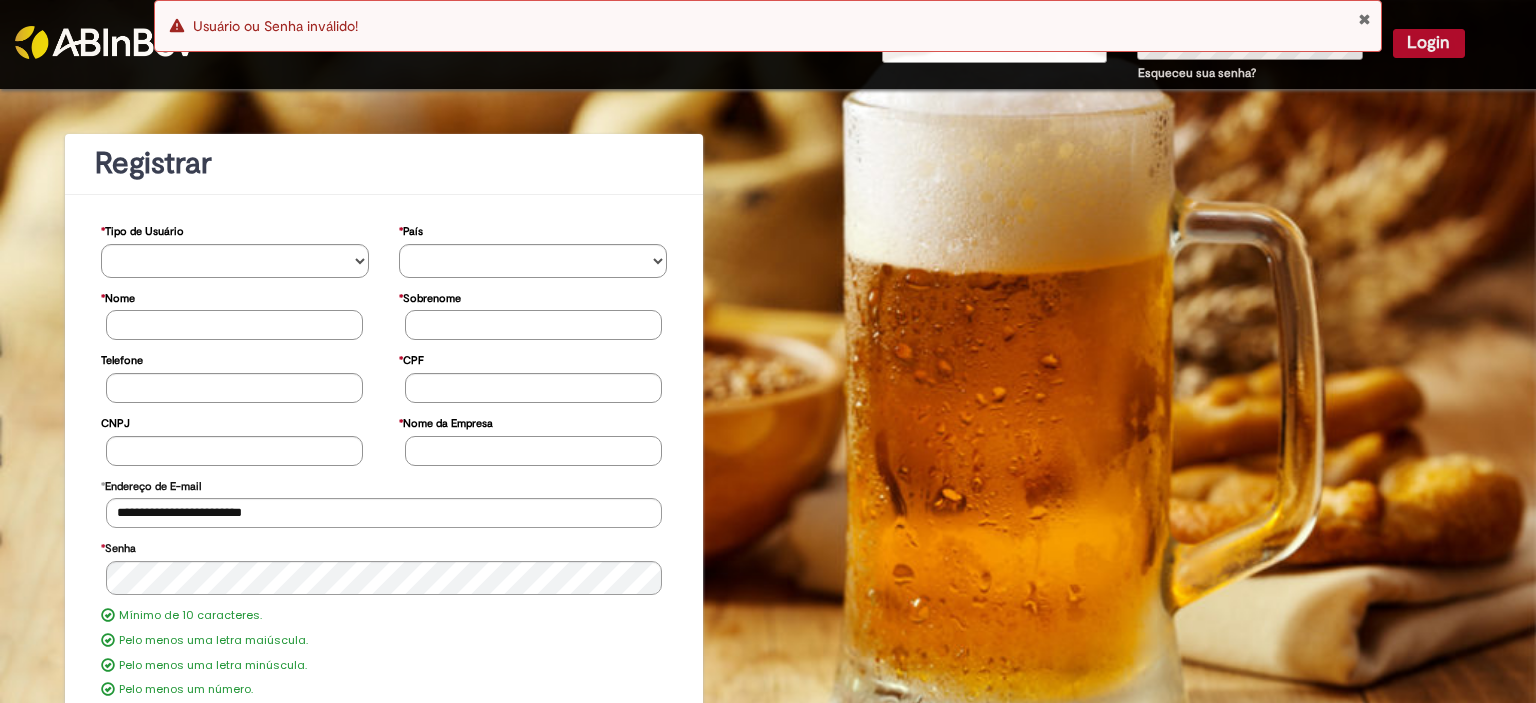 click on "Erro 			 Usuário ou Senha inválido!" at bounding box center (768, 26) 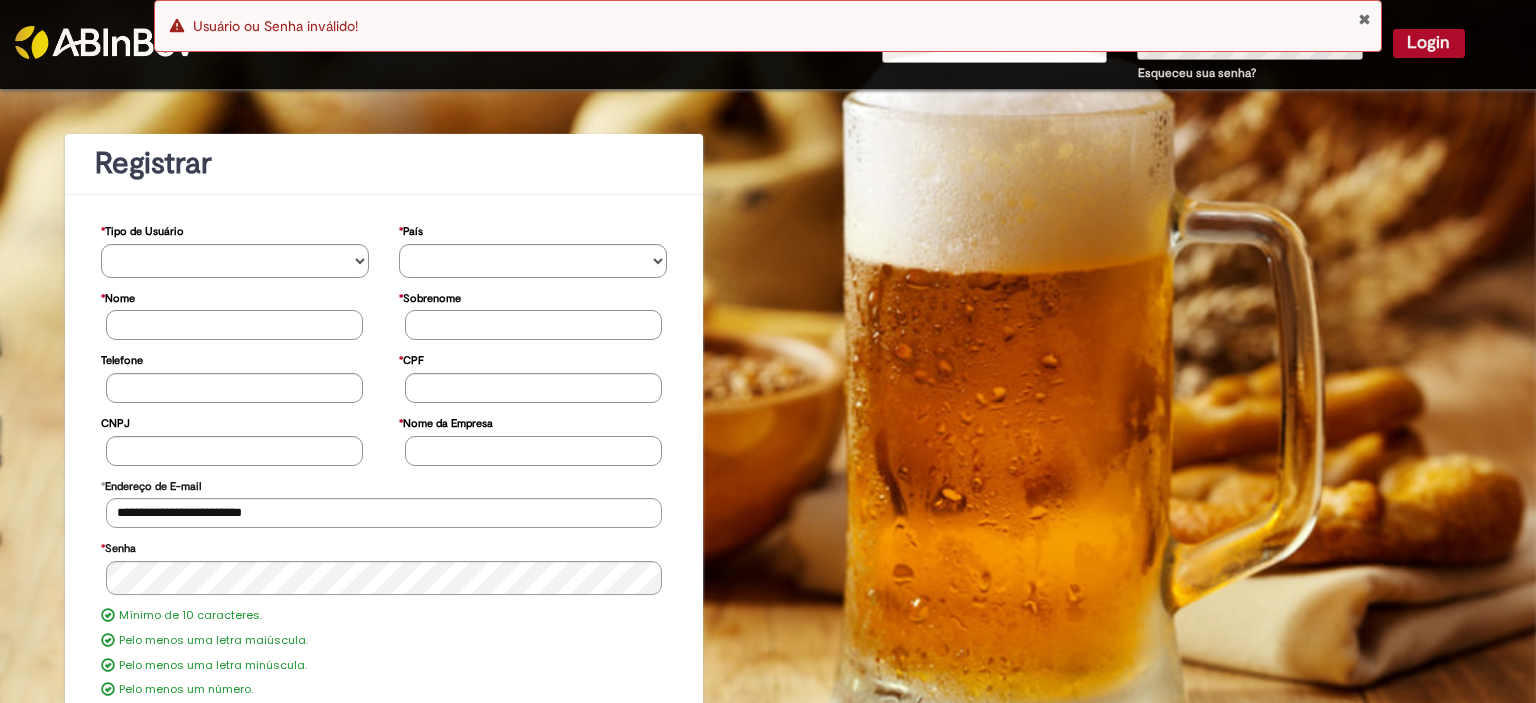 click at bounding box center (1364, 19) 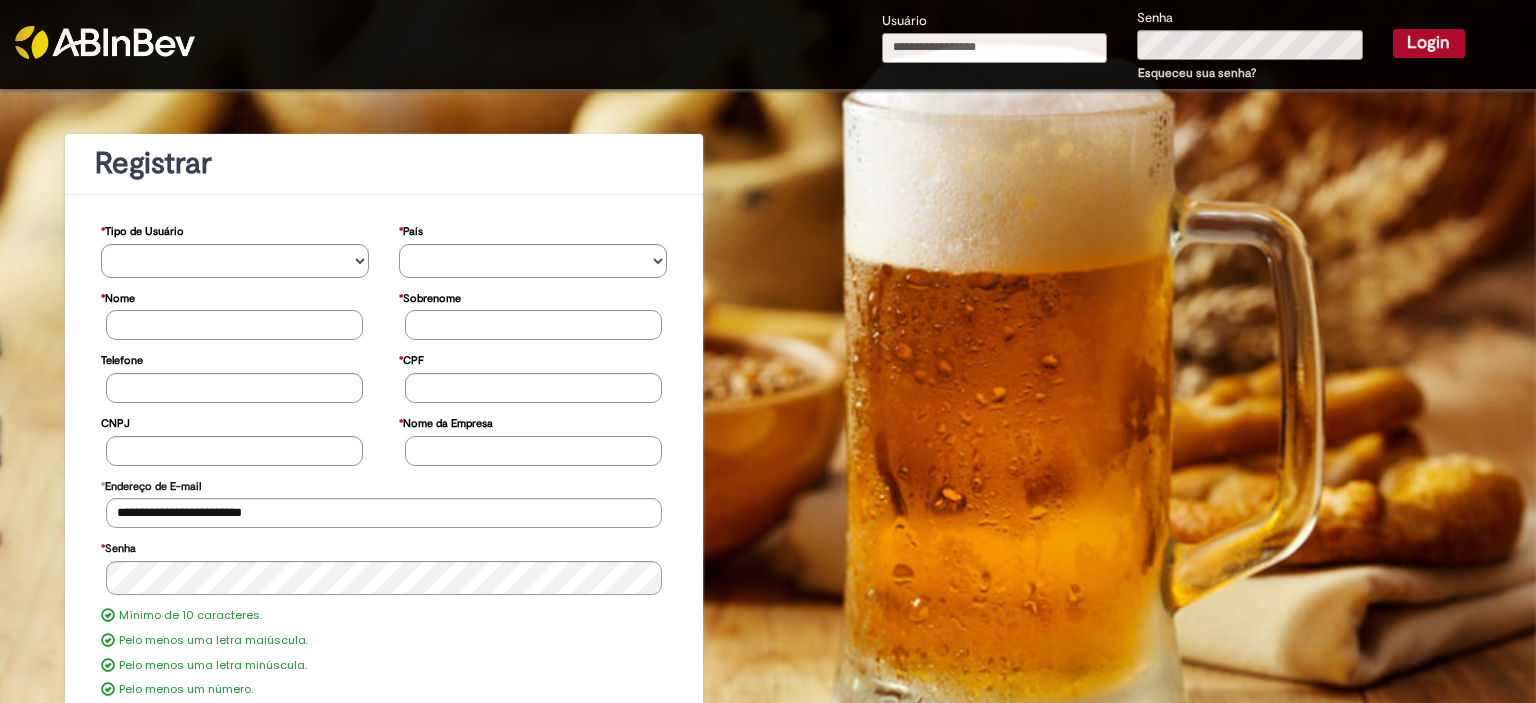 click on "Usuário" at bounding box center [995, 48] 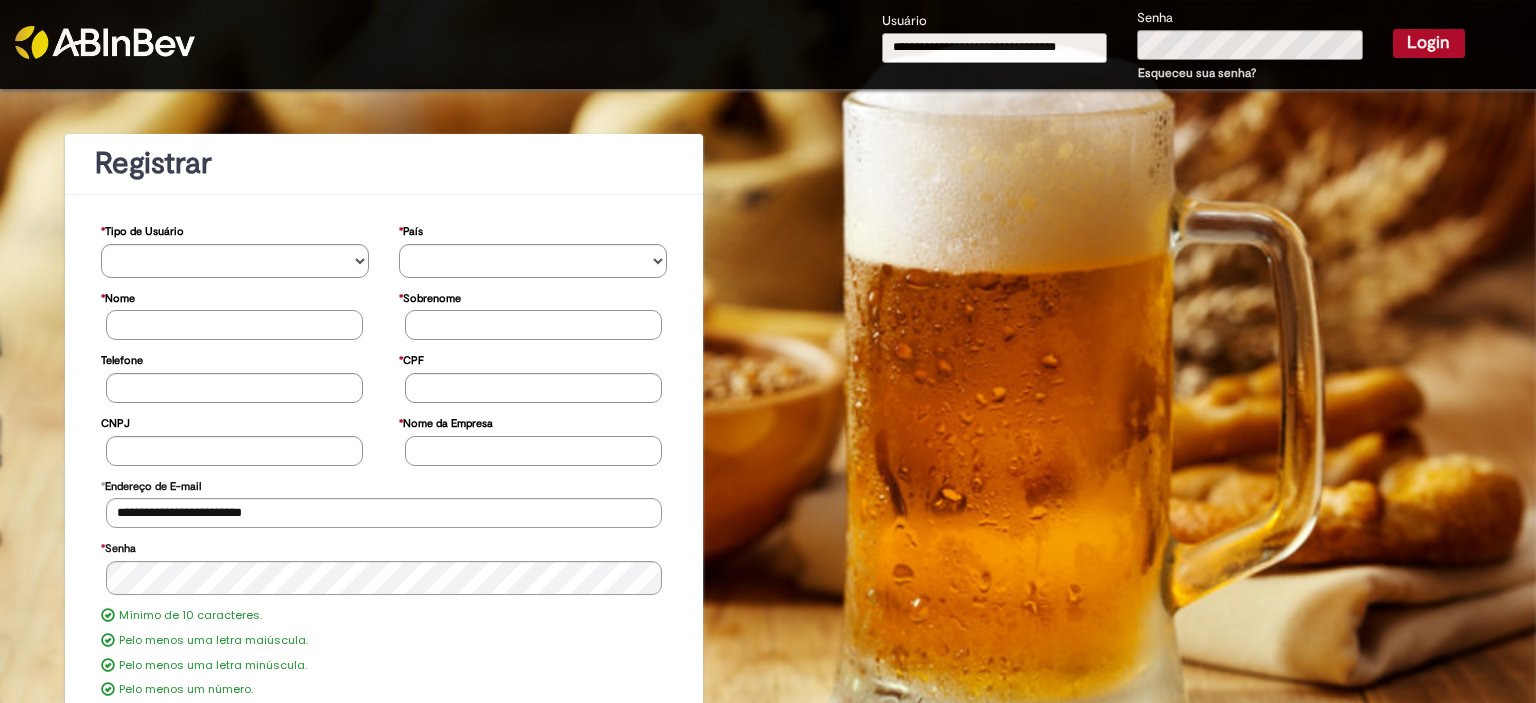 type on "**********" 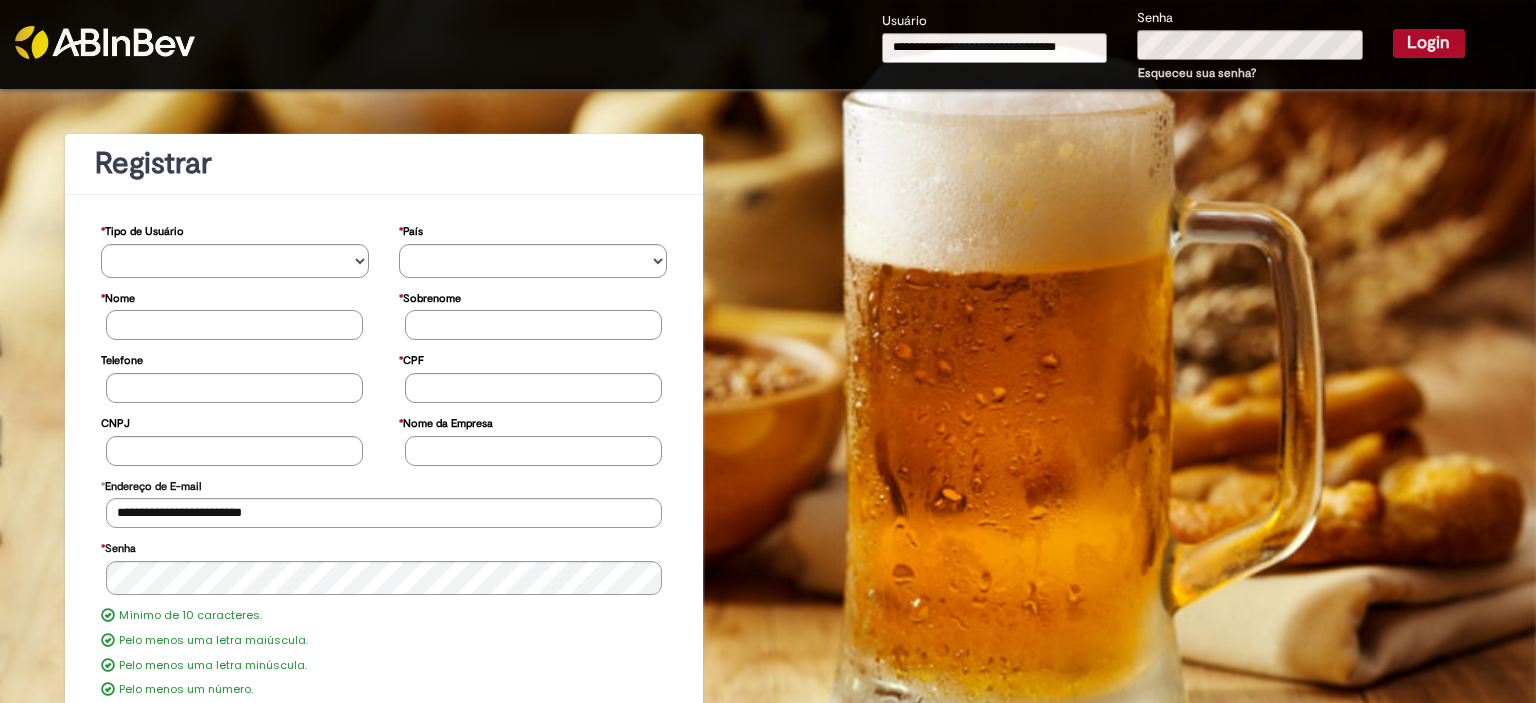 click on "Login" at bounding box center [1429, 43] 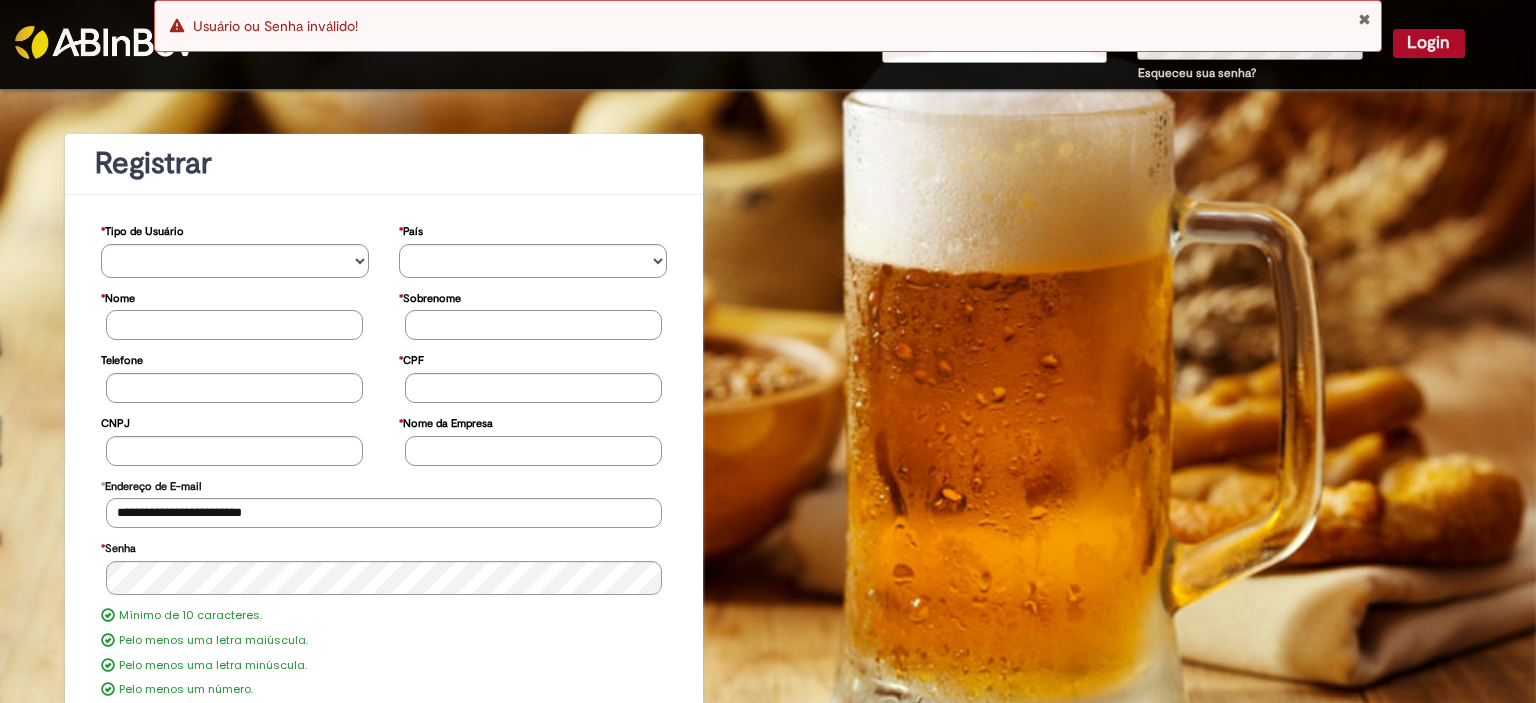 click at bounding box center (1364, 19) 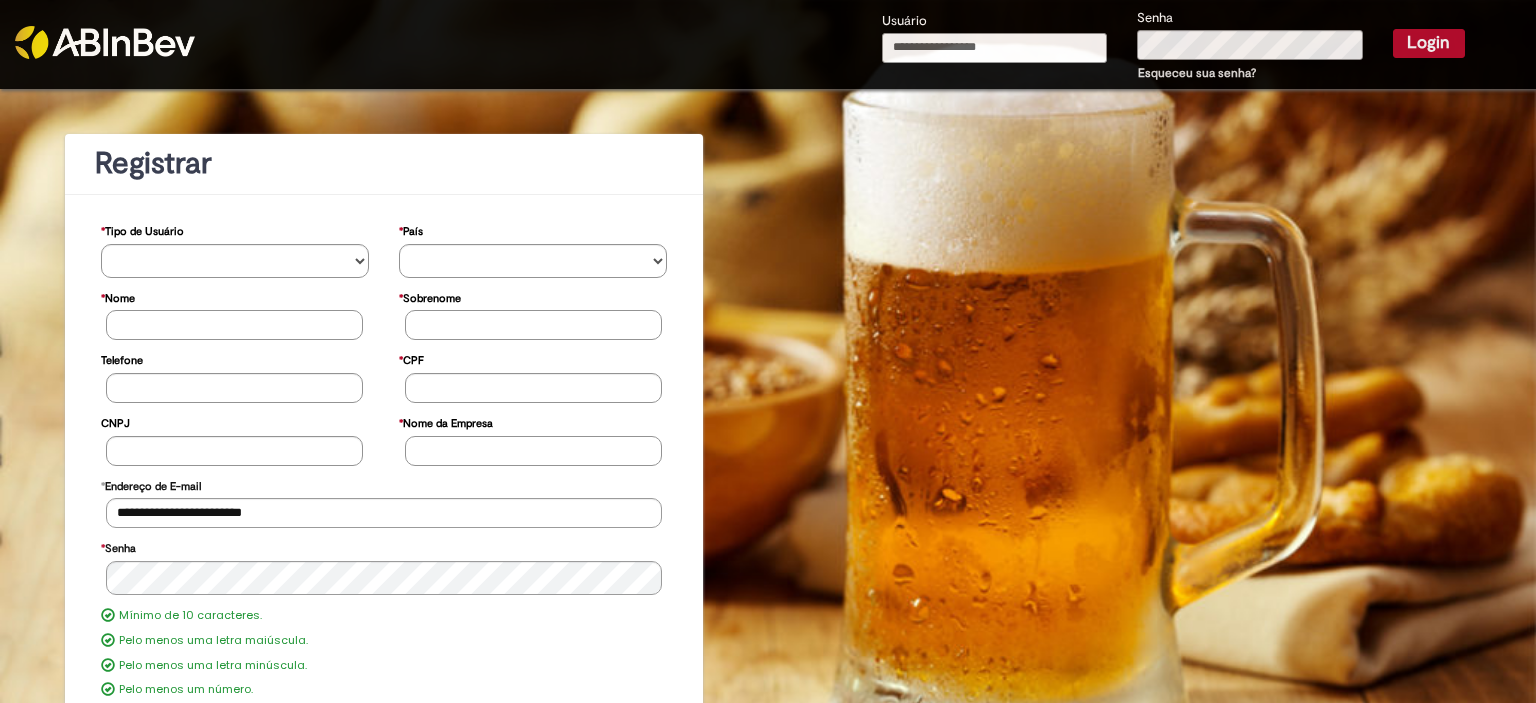 click on "Usuário" at bounding box center (995, 48) 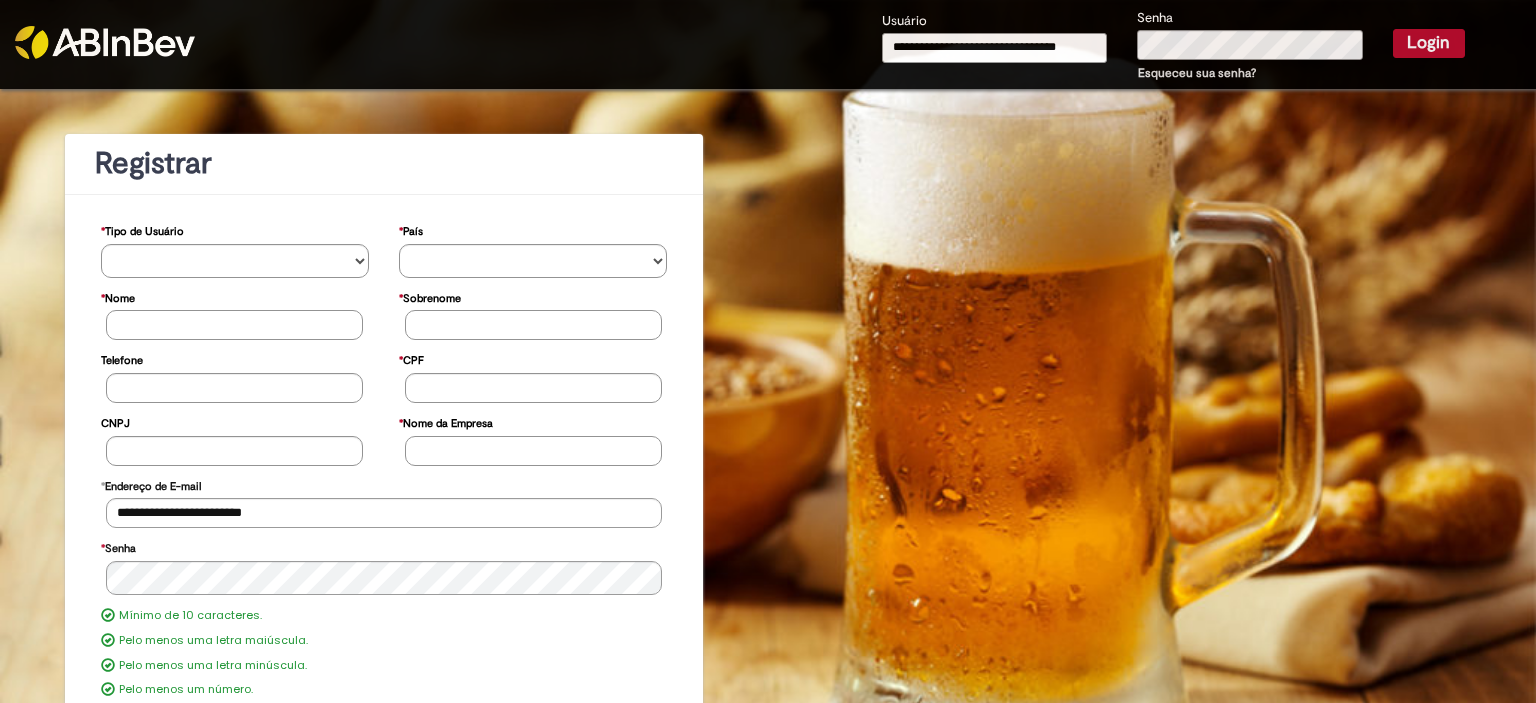 type on "**********" 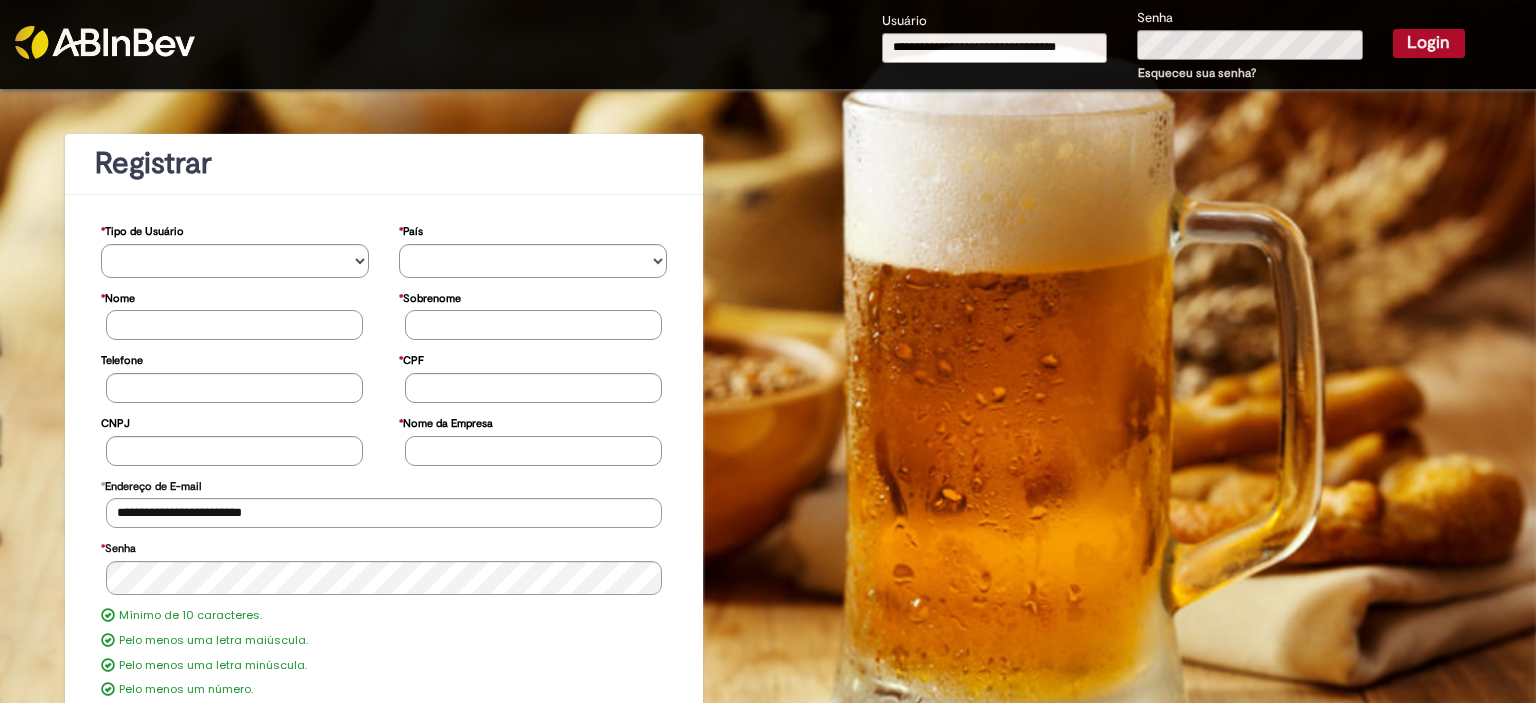 click on "Login" at bounding box center (1429, 43) 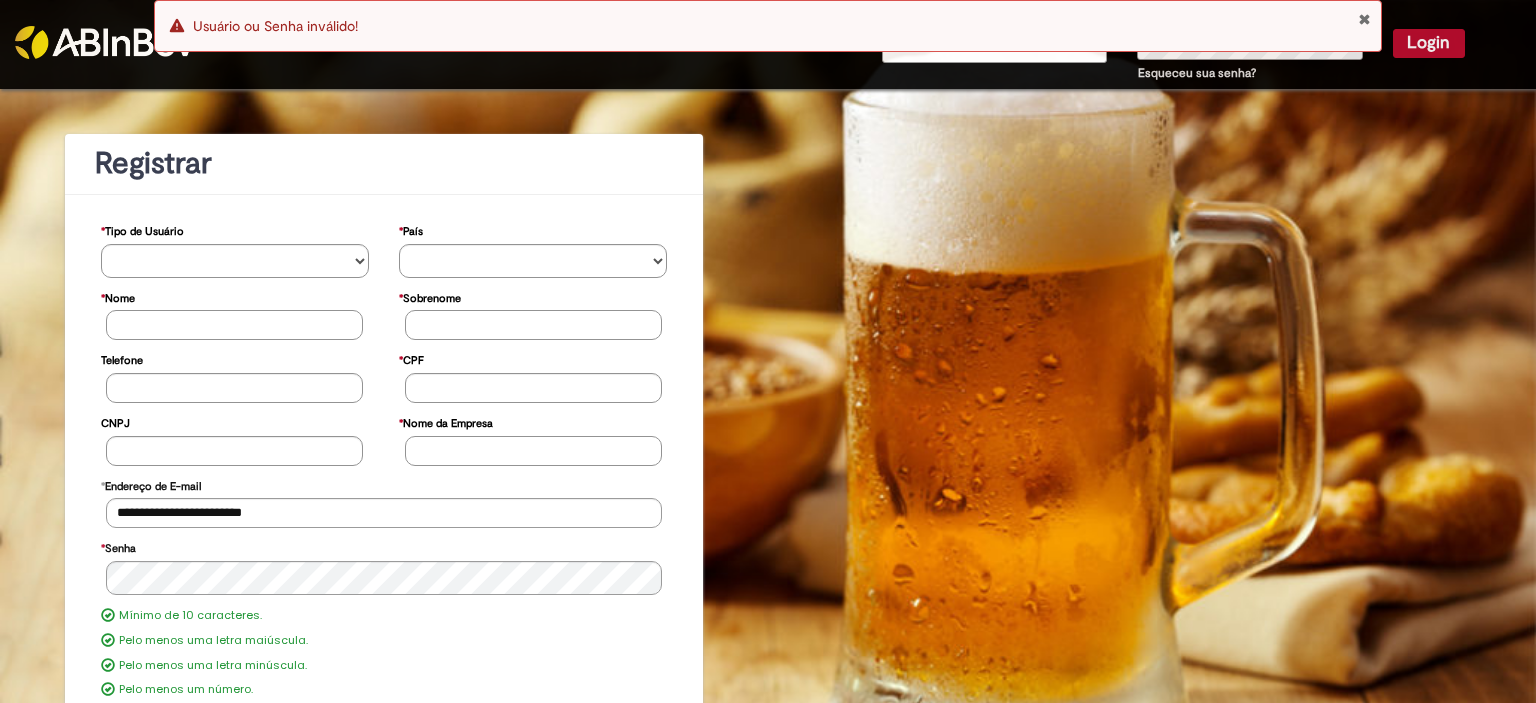 click at bounding box center [1364, 19] 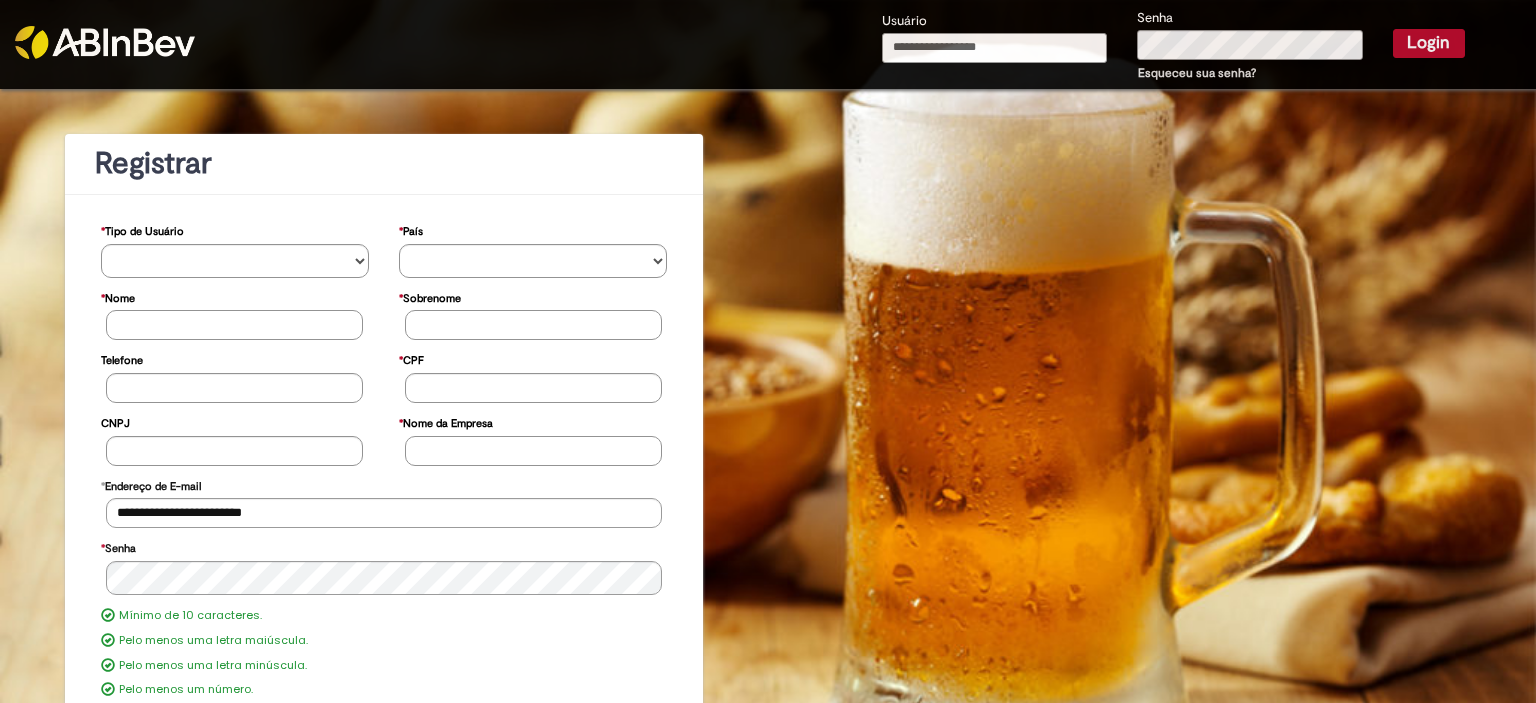 click on "Usuário" at bounding box center (995, 48) 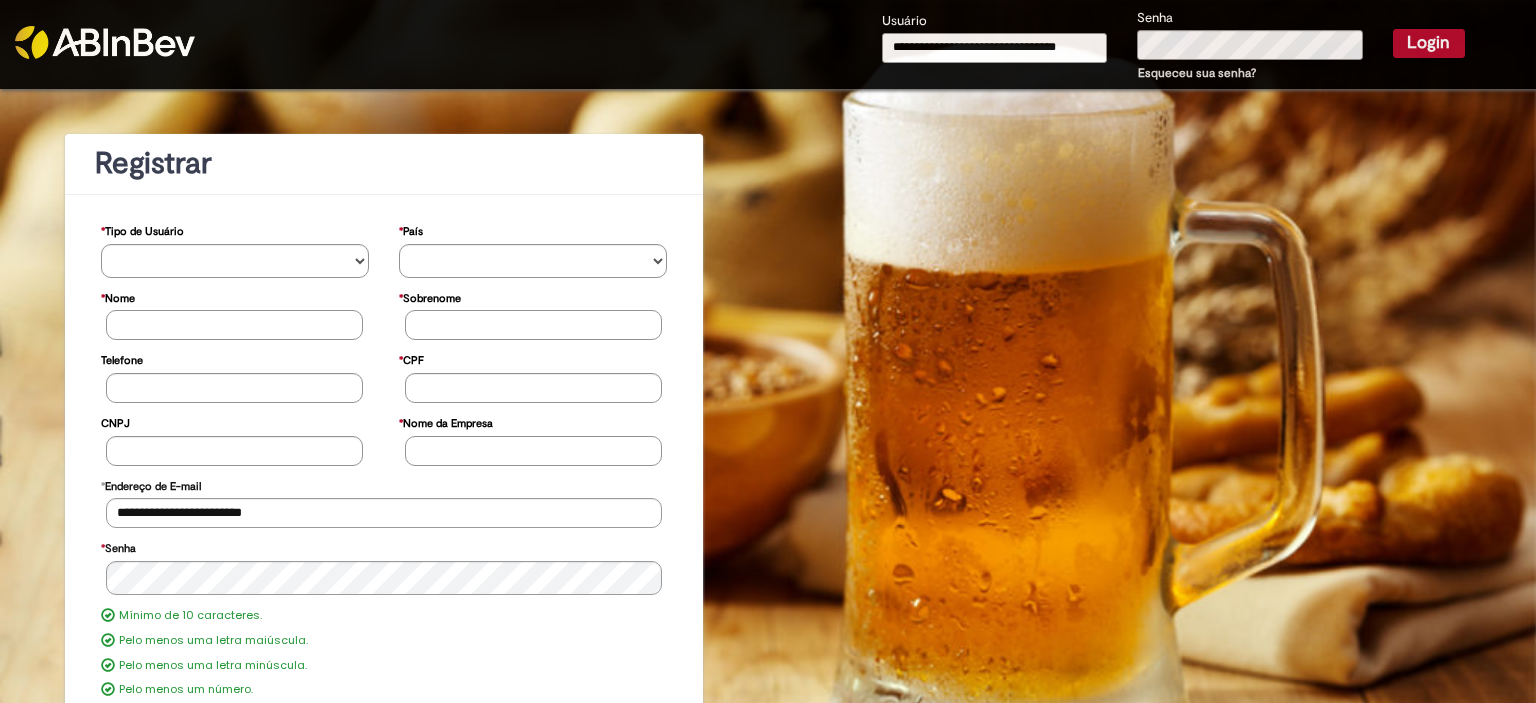 type on "**********" 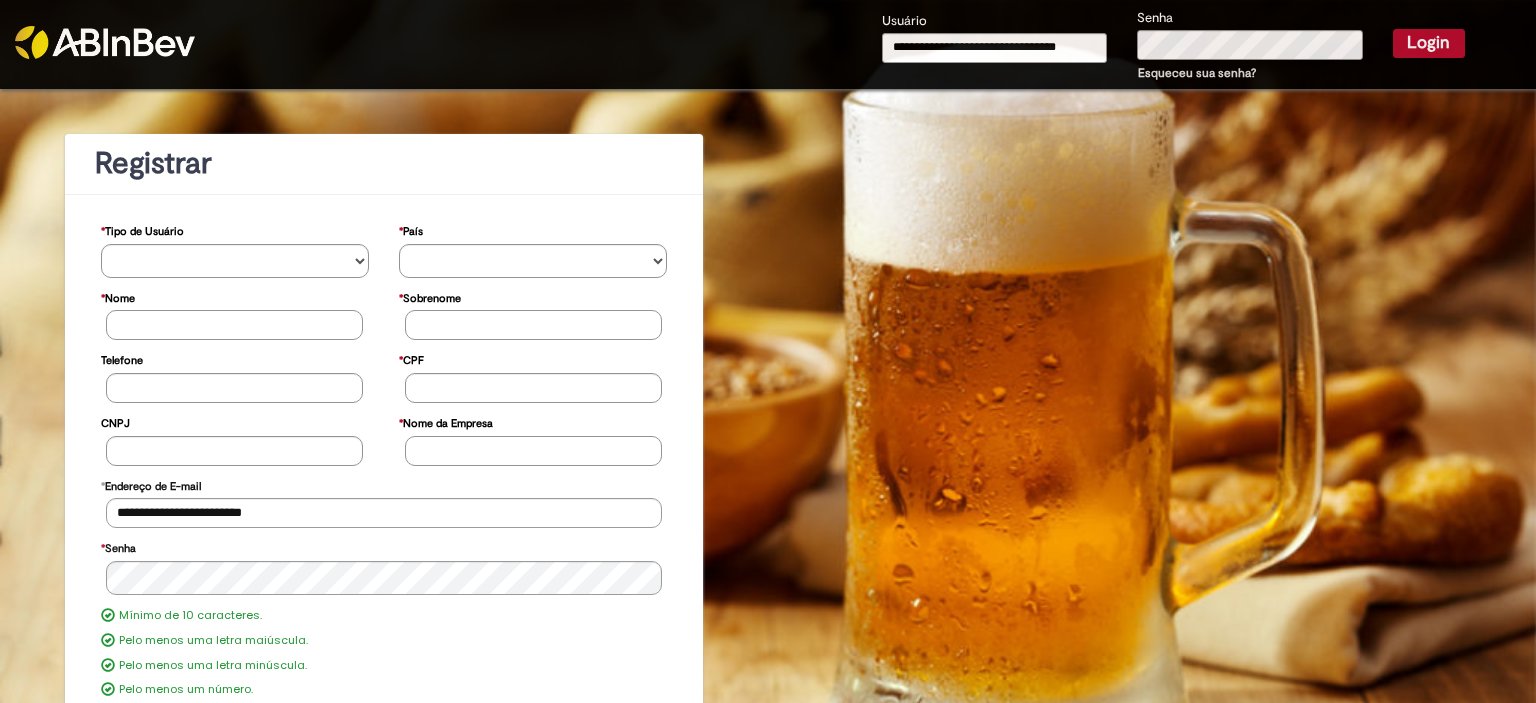 click on "Login" at bounding box center (1429, 43) 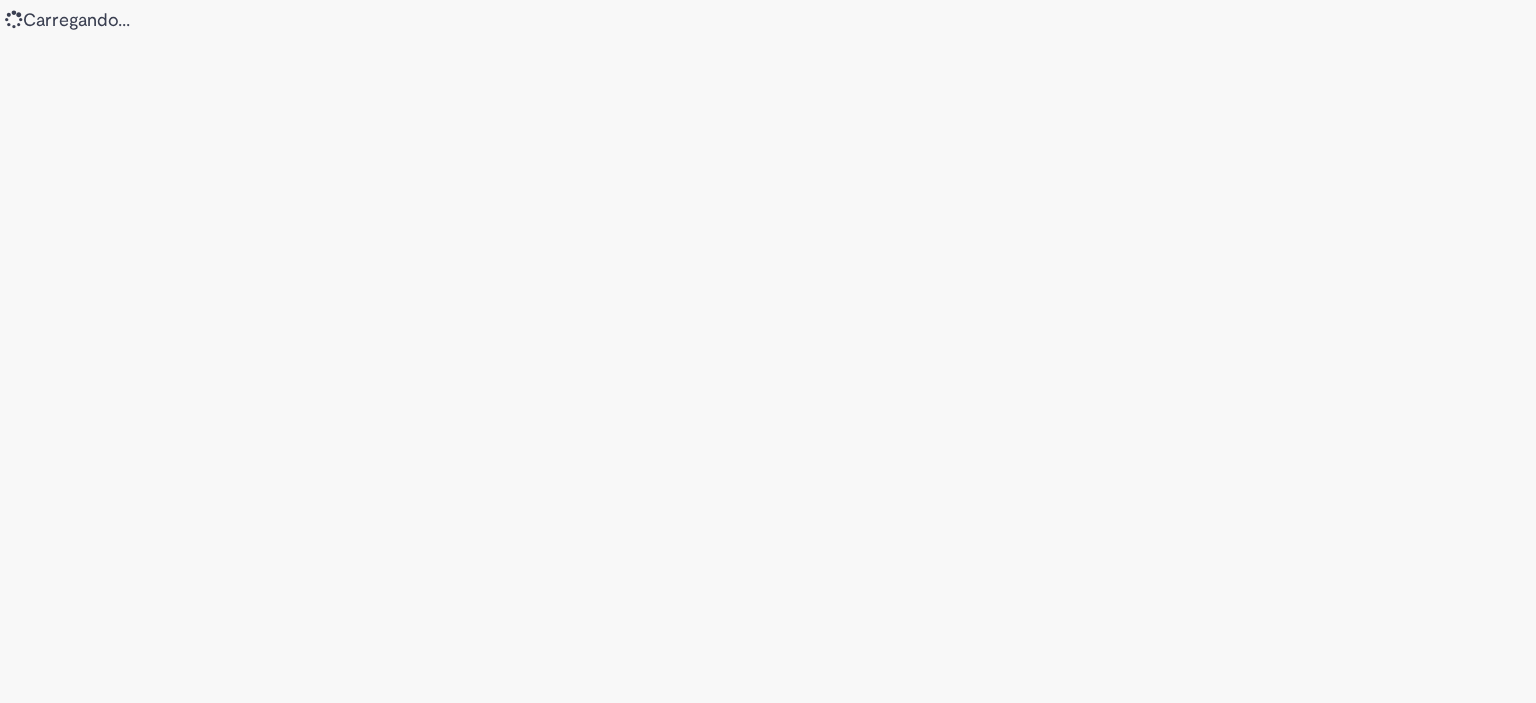 scroll, scrollTop: 0, scrollLeft: 0, axis: both 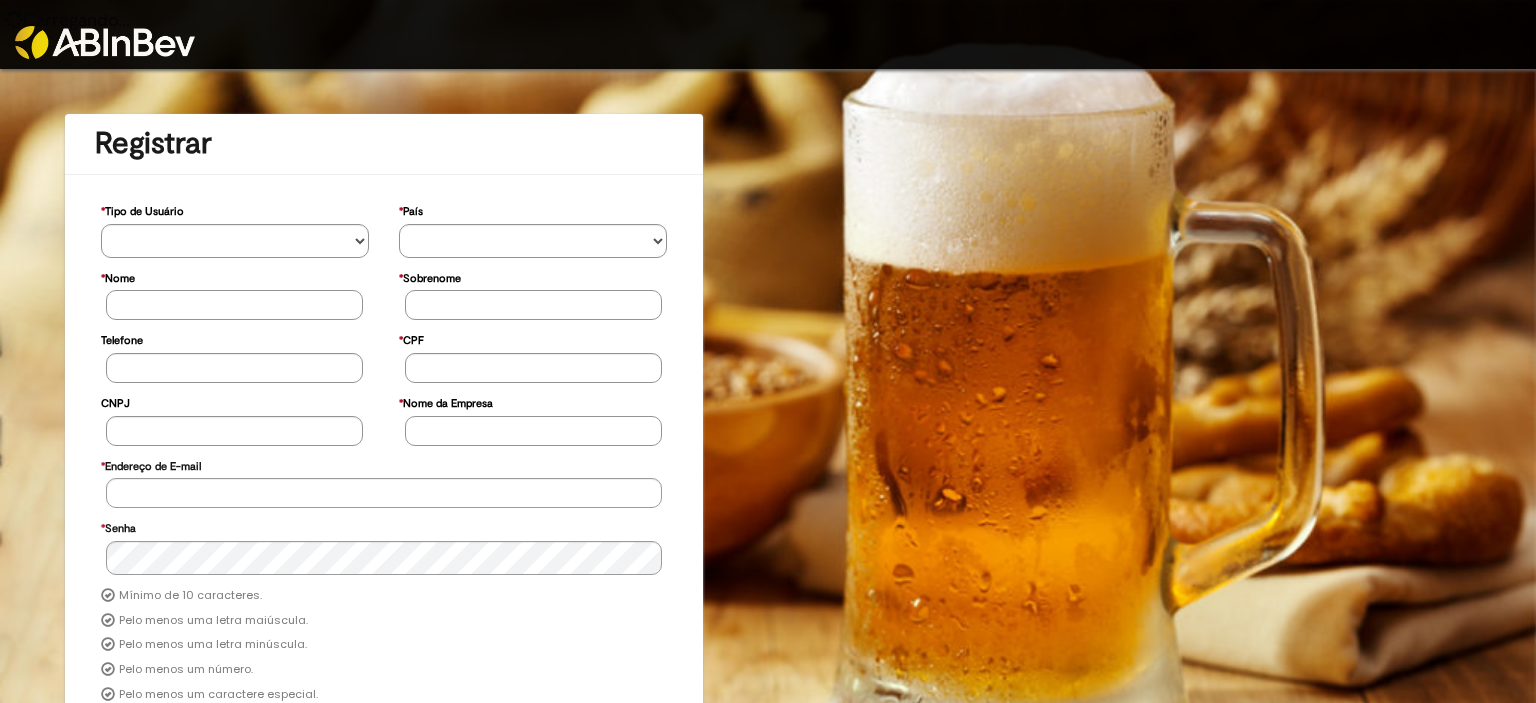 type on "**********" 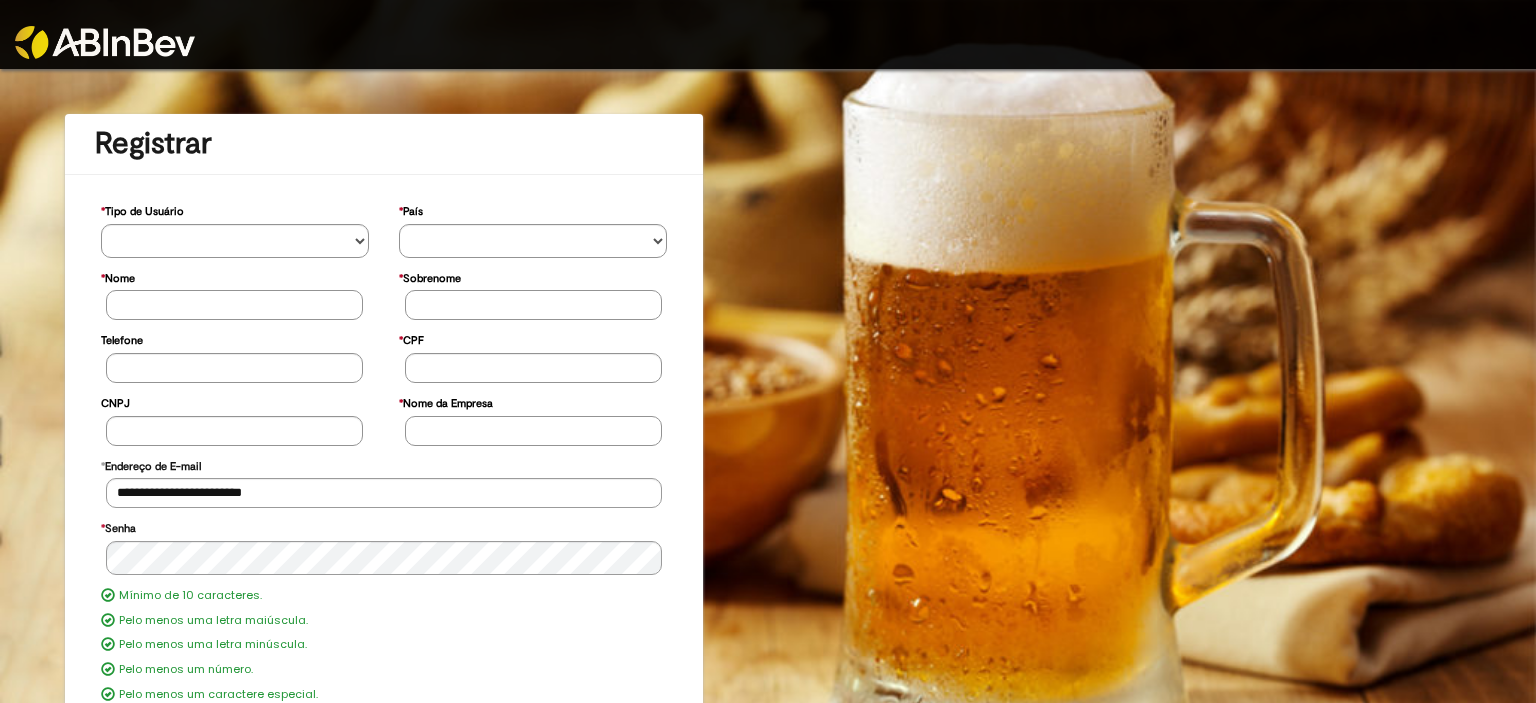 click at bounding box center (192, 29) 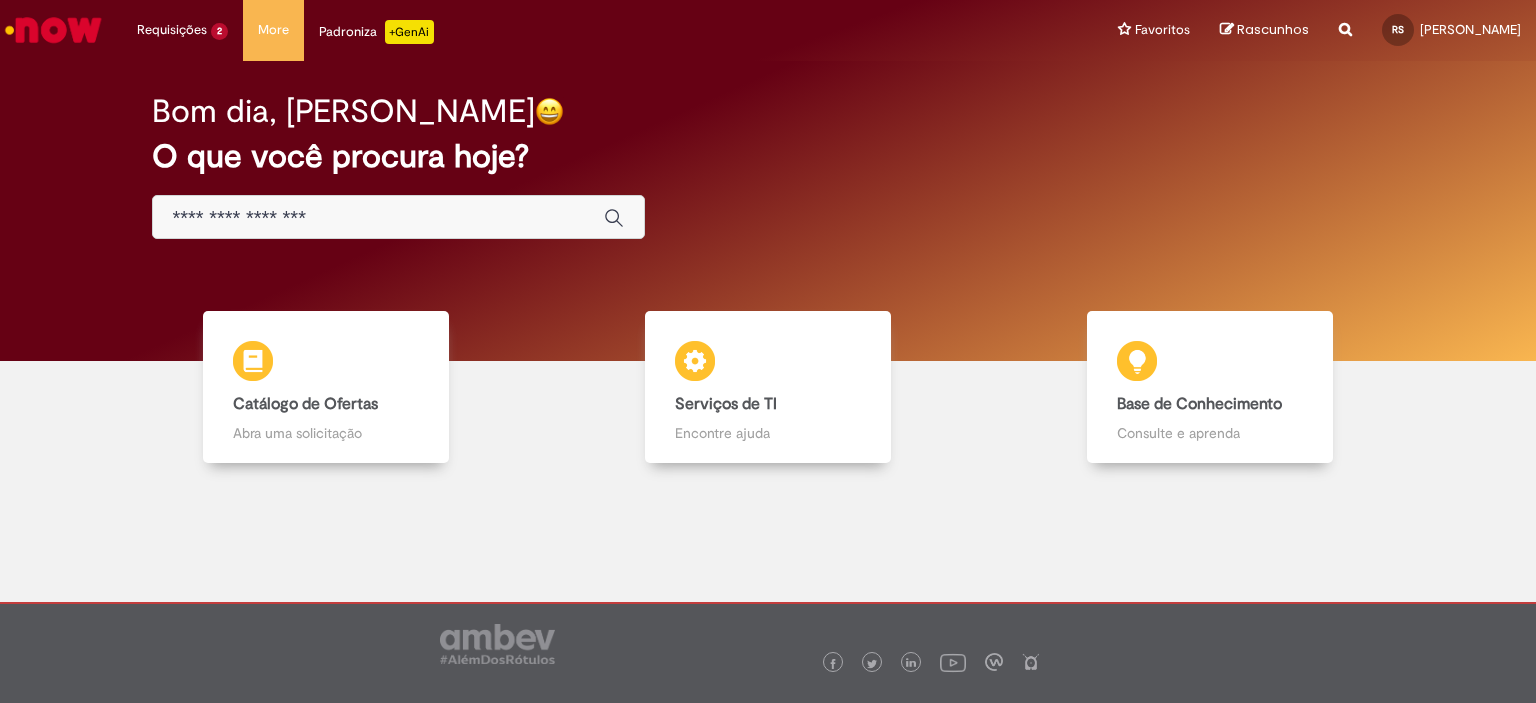scroll, scrollTop: 0, scrollLeft: 0, axis: both 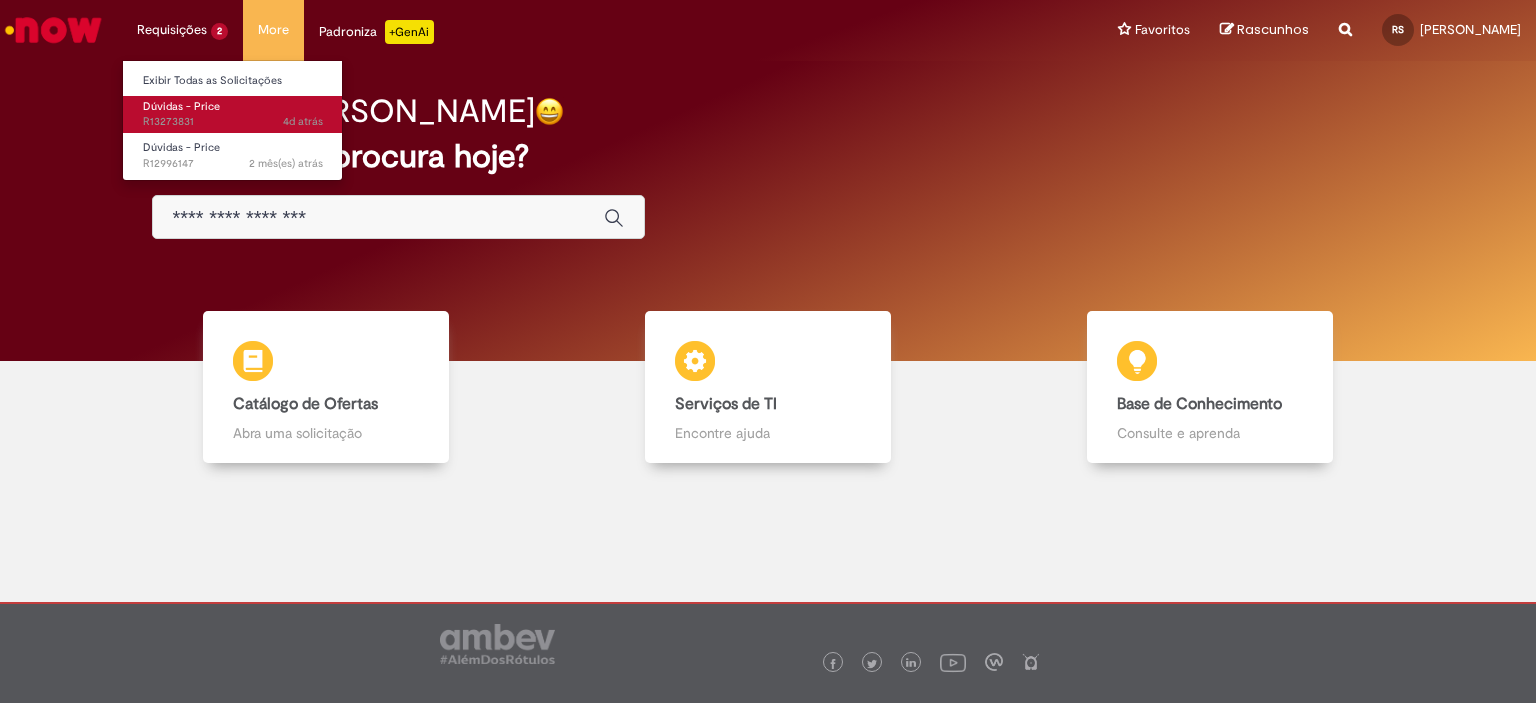 click on "Dúvidas - Price" at bounding box center [181, 106] 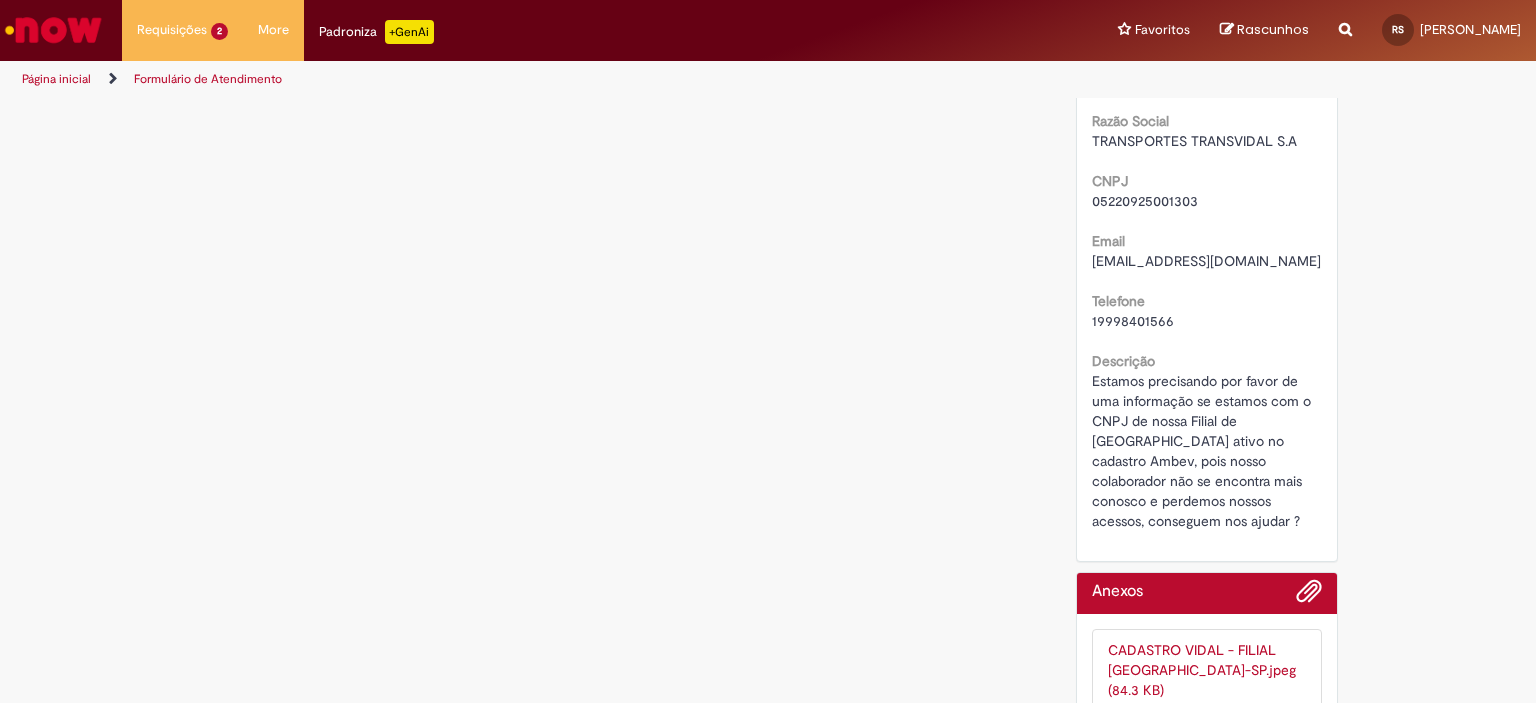 scroll, scrollTop: 736, scrollLeft: 0, axis: vertical 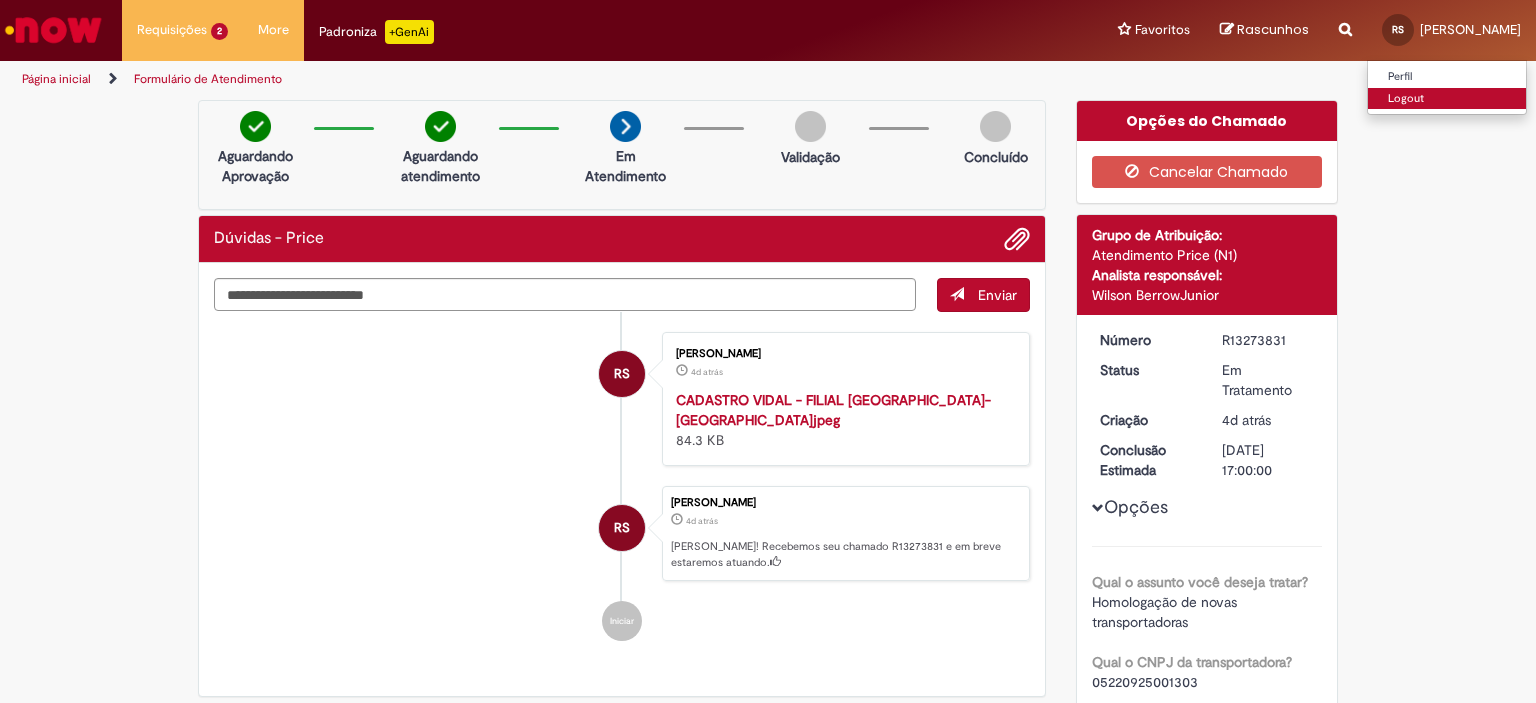 click on "Logout" at bounding box center [1447, 99] 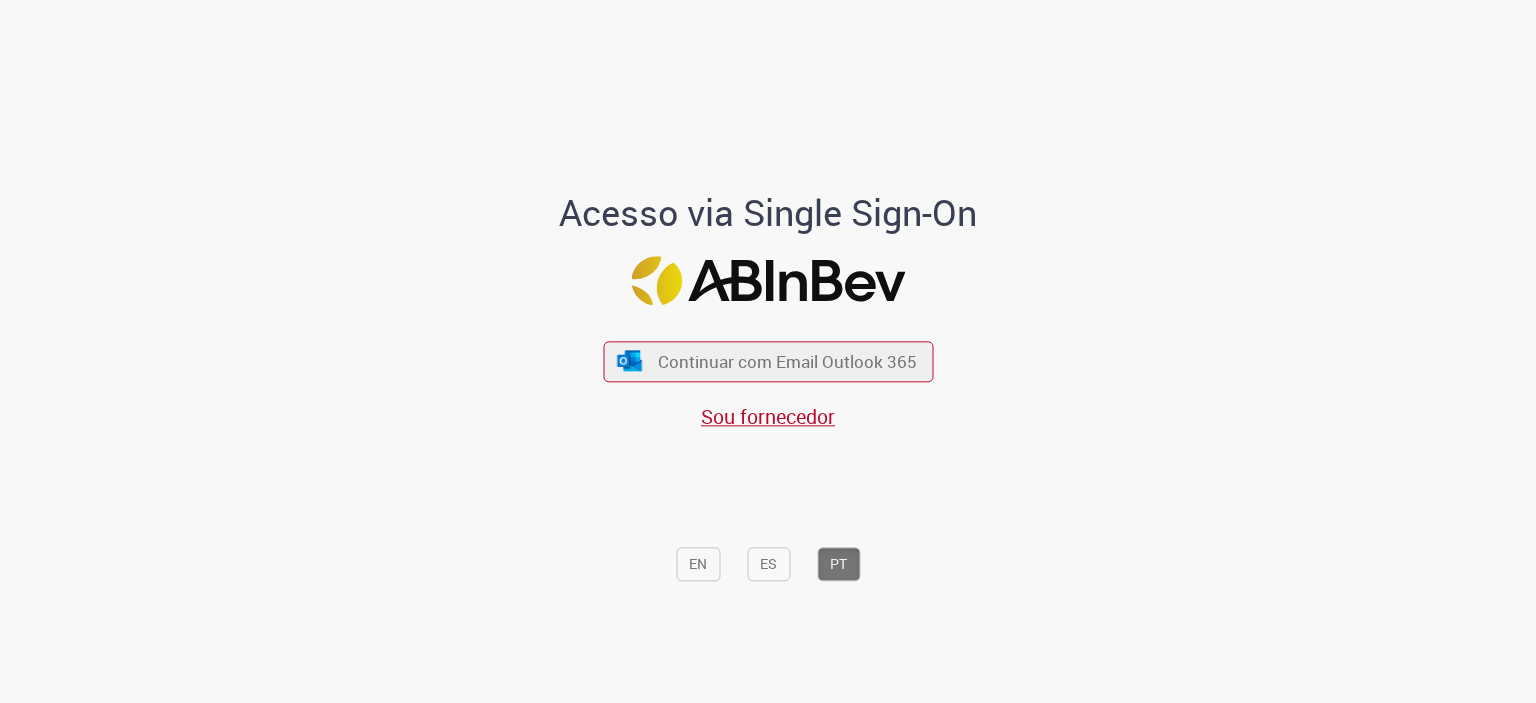 scroll, scrollTop: 0, scrollLeft: 0, axis: both 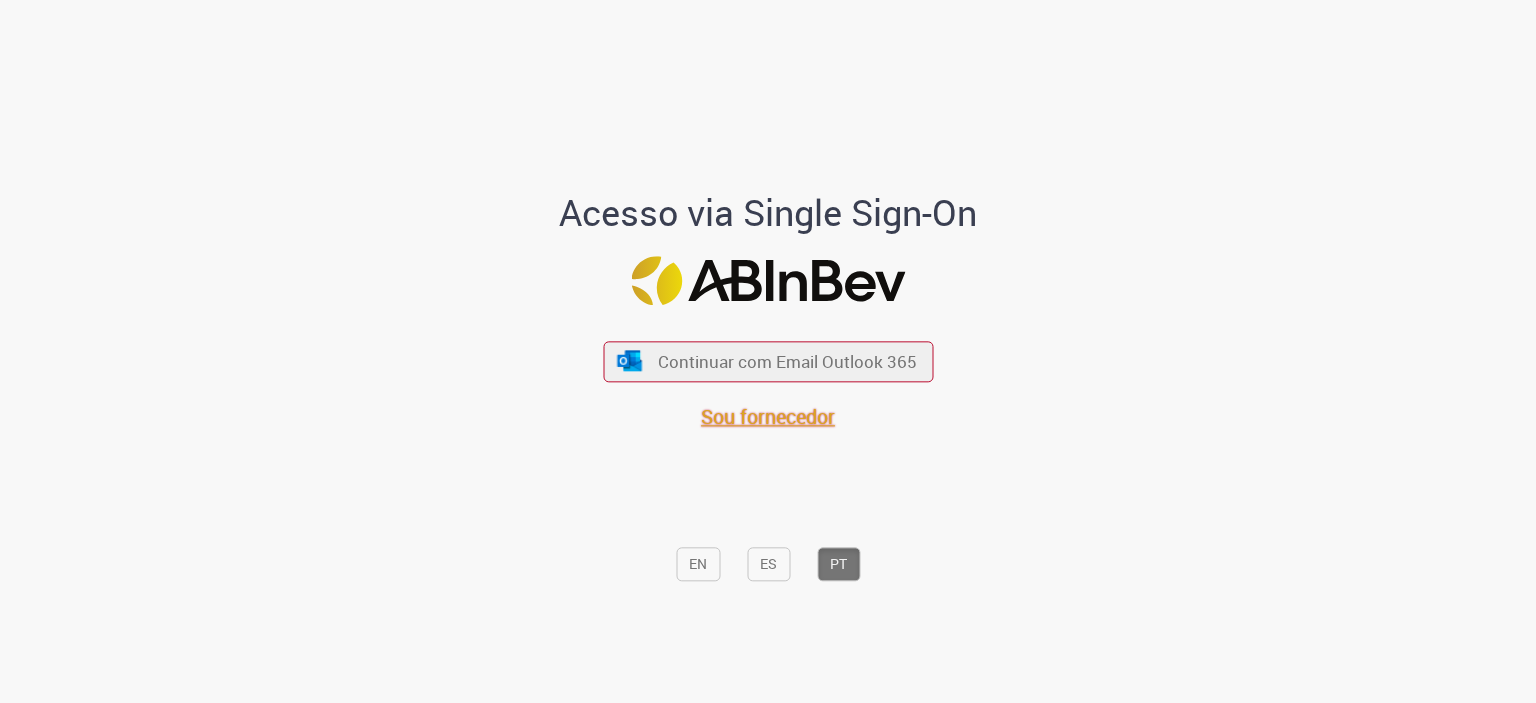 click on "Sou fornecedor" at bounding box center (768, 416) 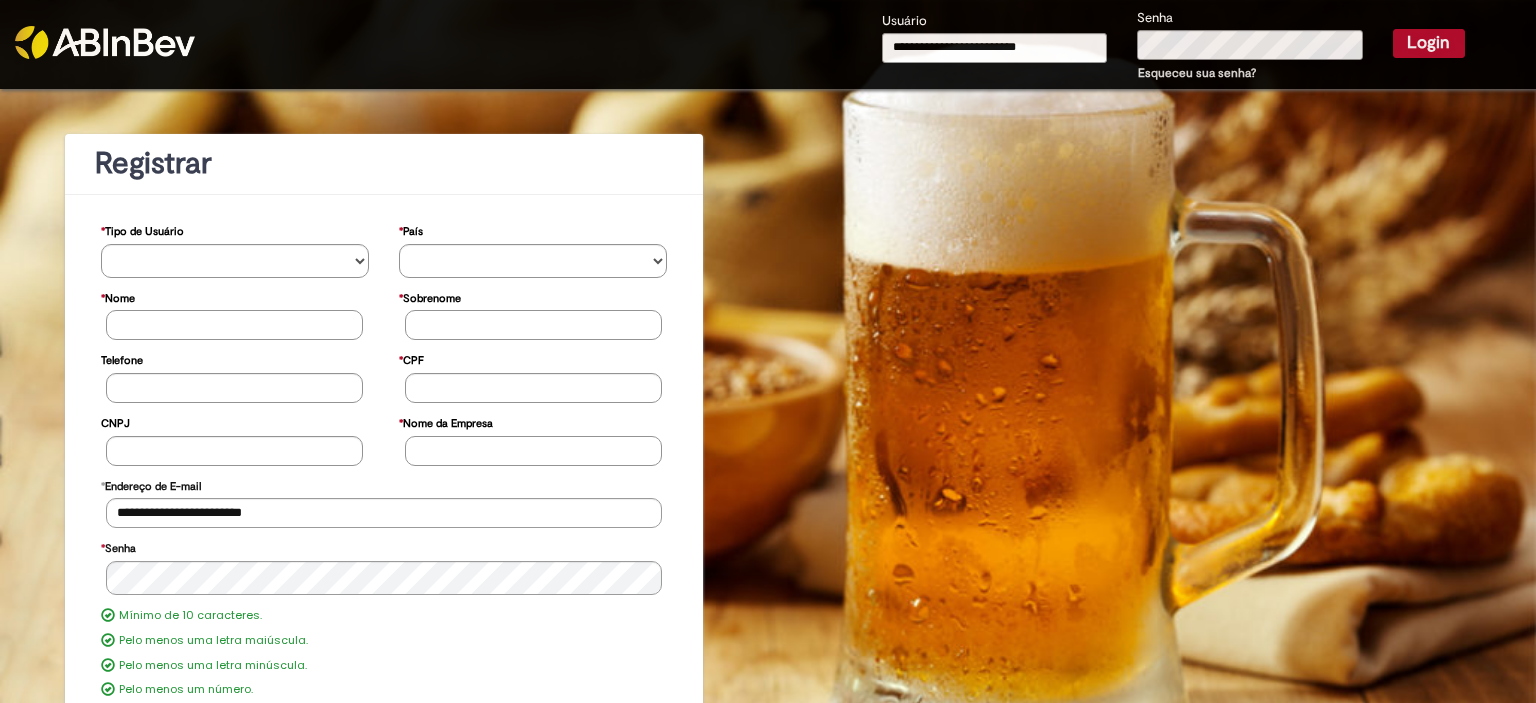 scroll, scrollTop: 0, scrollLeft: 0, axis: both 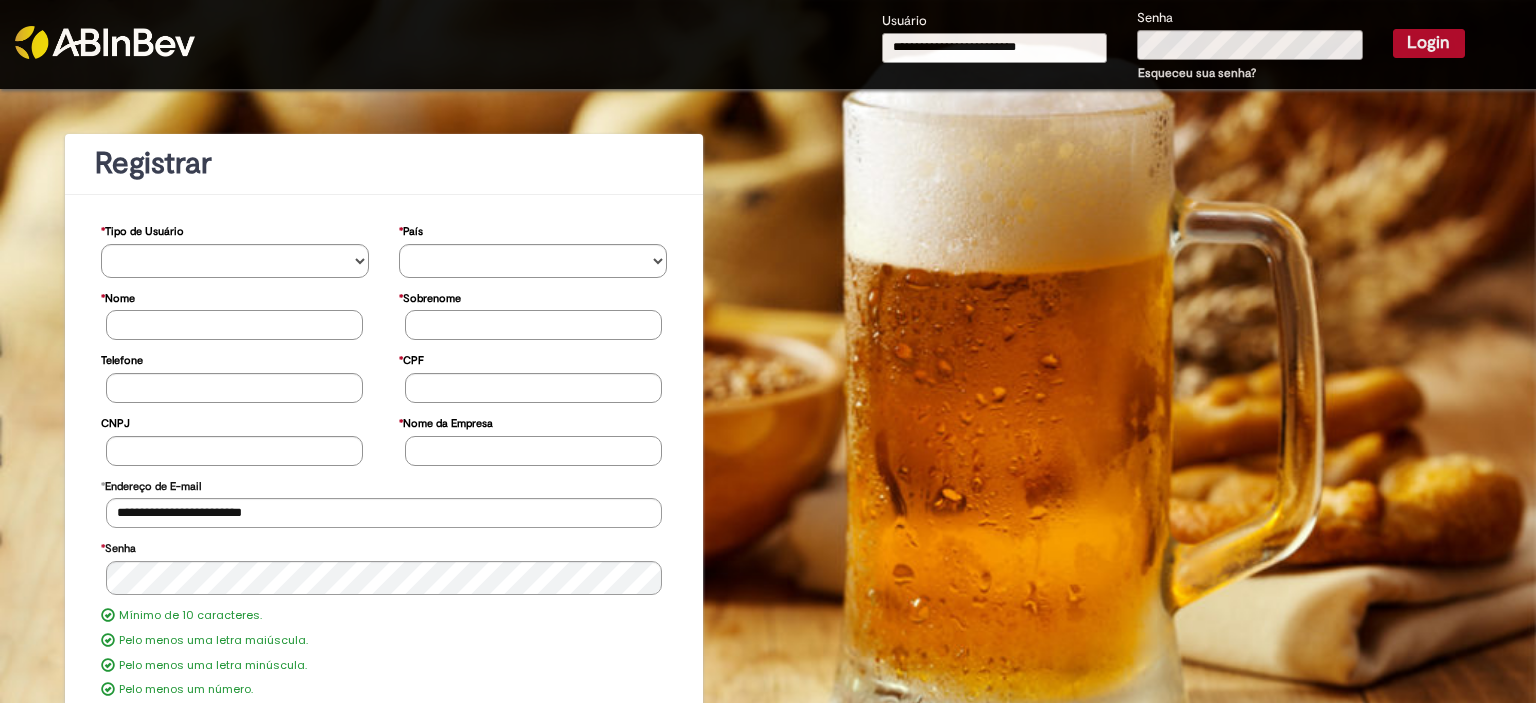 drag, startPoint x: 1067, startPoint y: 52, endPoint x: 862, endPoint y: 46, distance: 205.08778 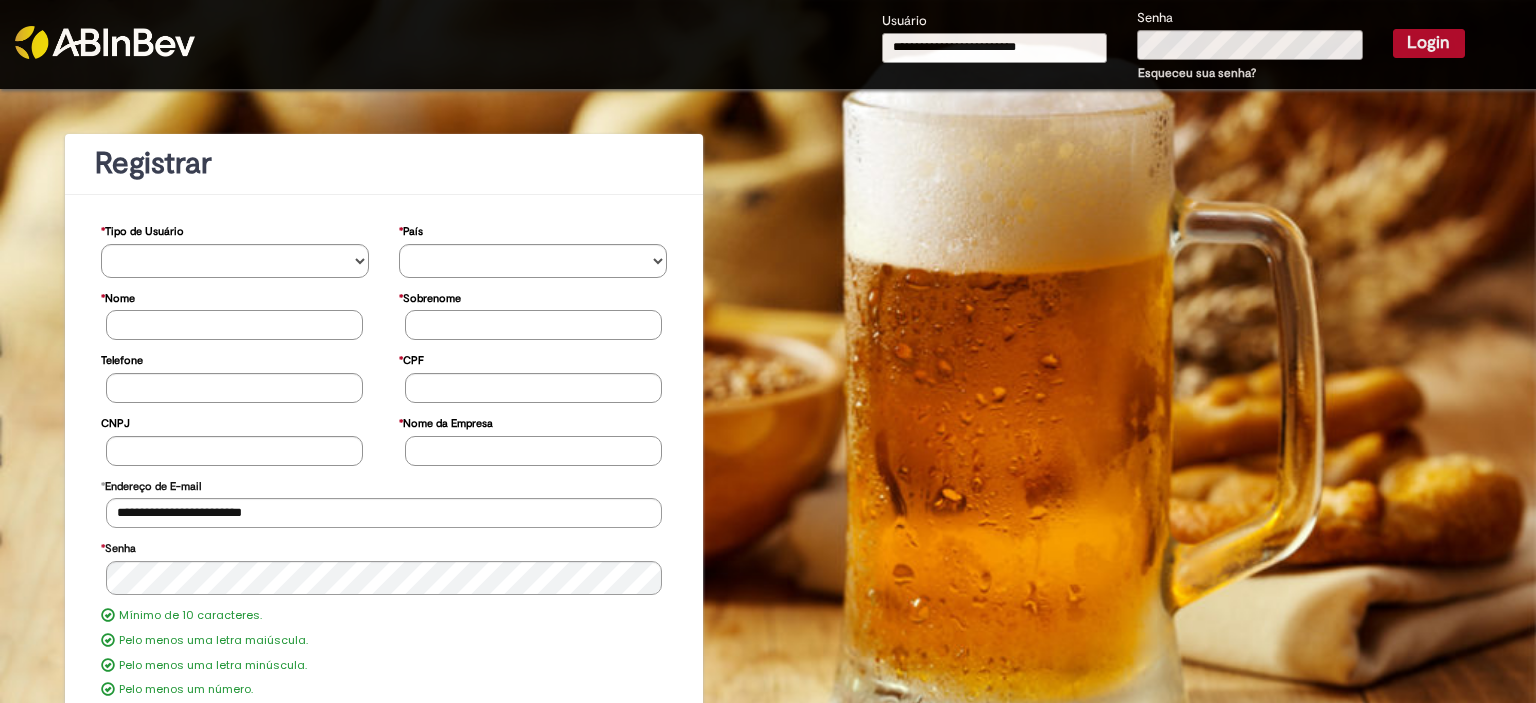 type on "**********" 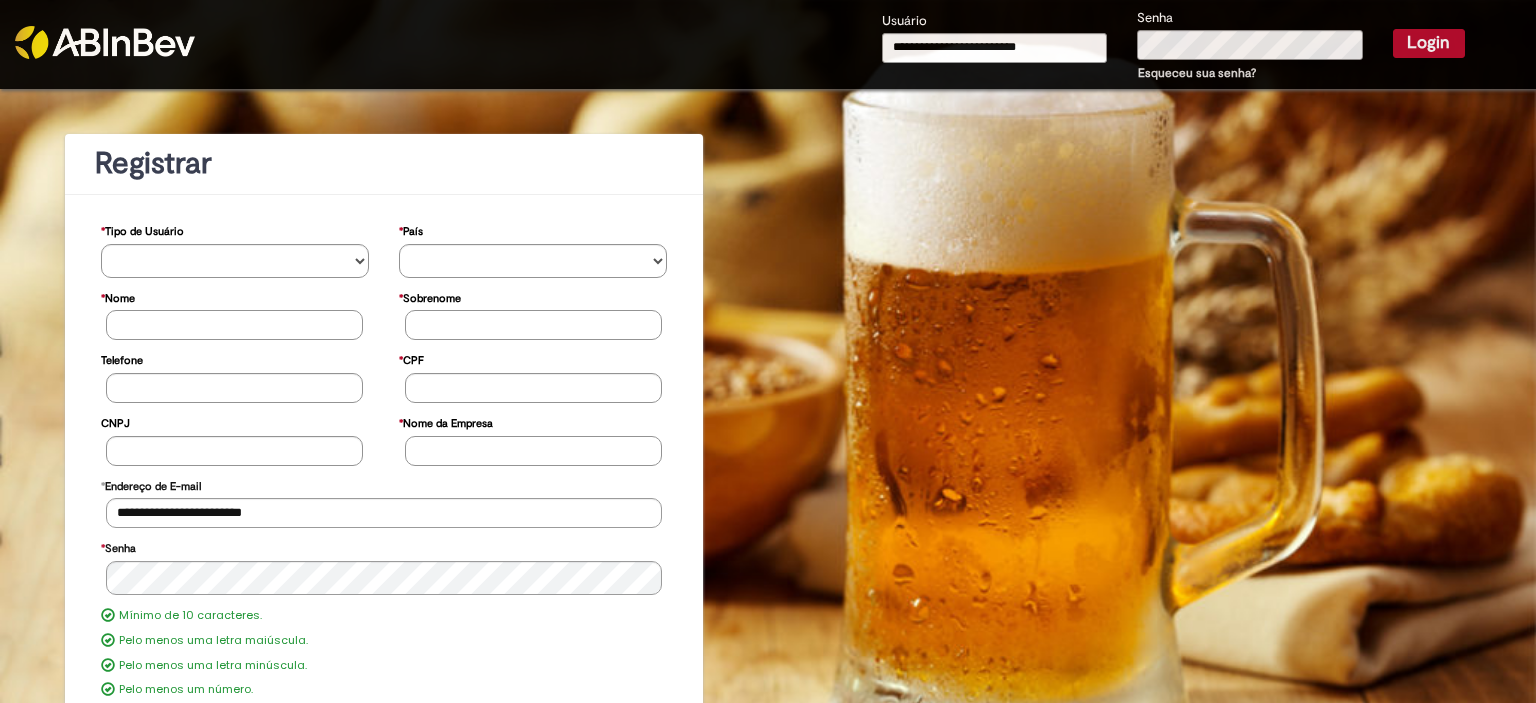 click on "**********" at bounding box center (768, 508) 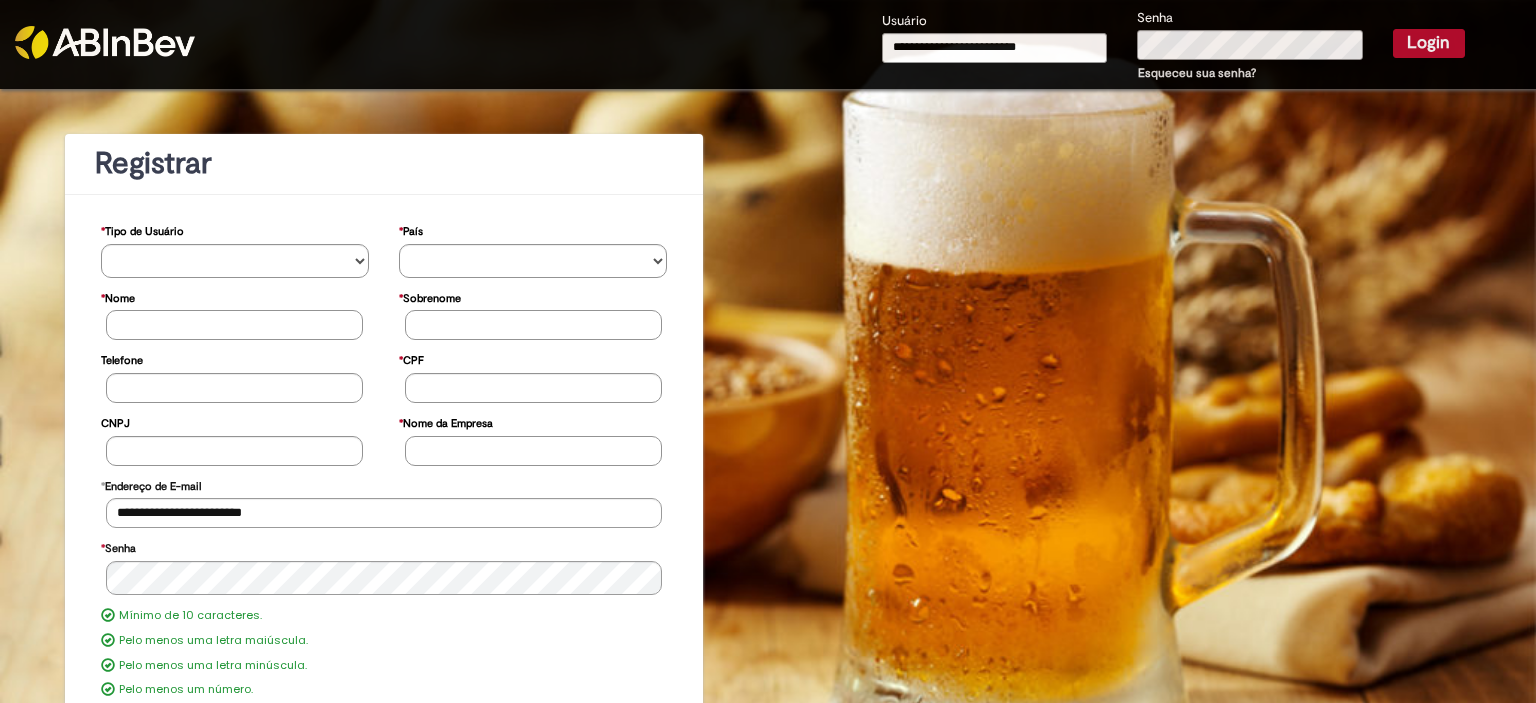 scroll, scrollTop: 0, scrollLeft: 0, axis: both 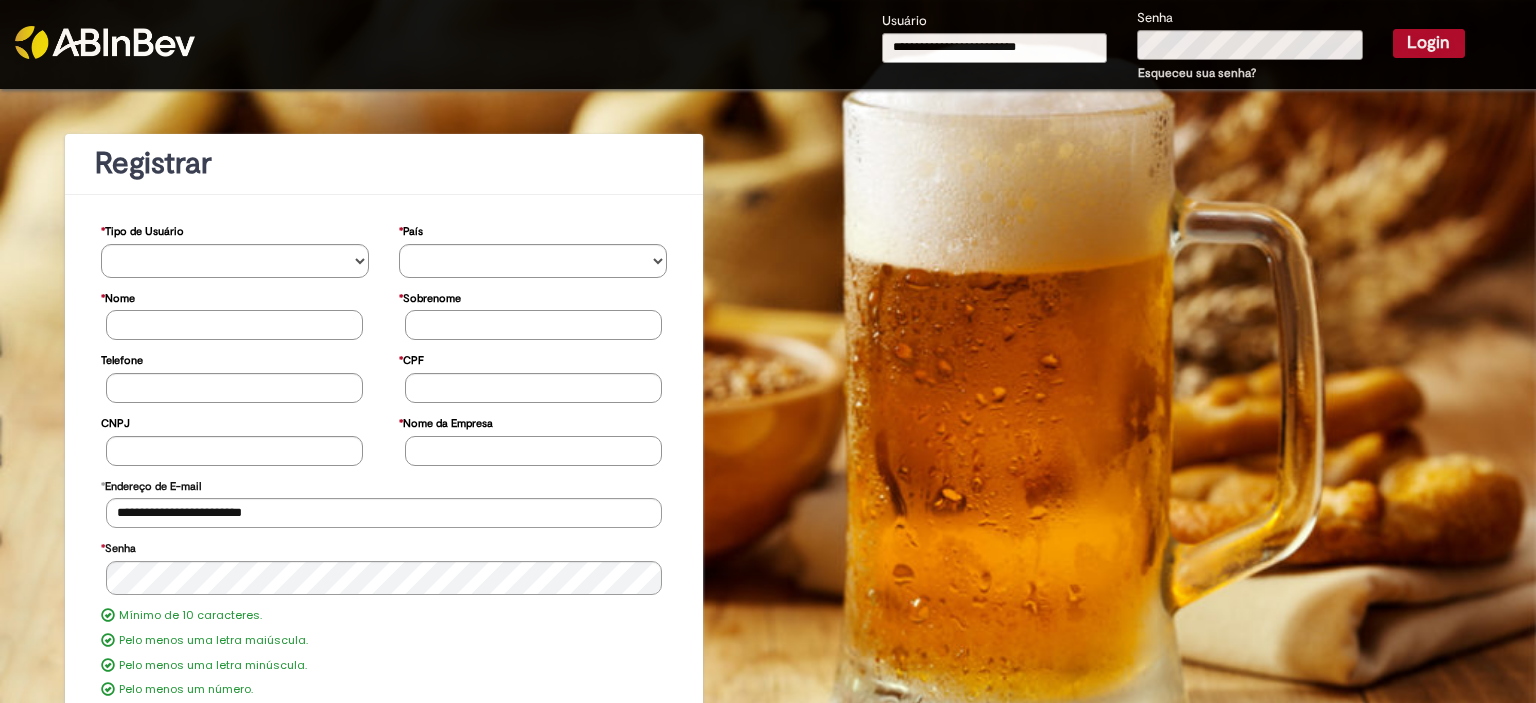 drag, startPoint x: 1072, startPoint y: 45, endPoint x: 860, endPoint y: 30, distance: 212.53 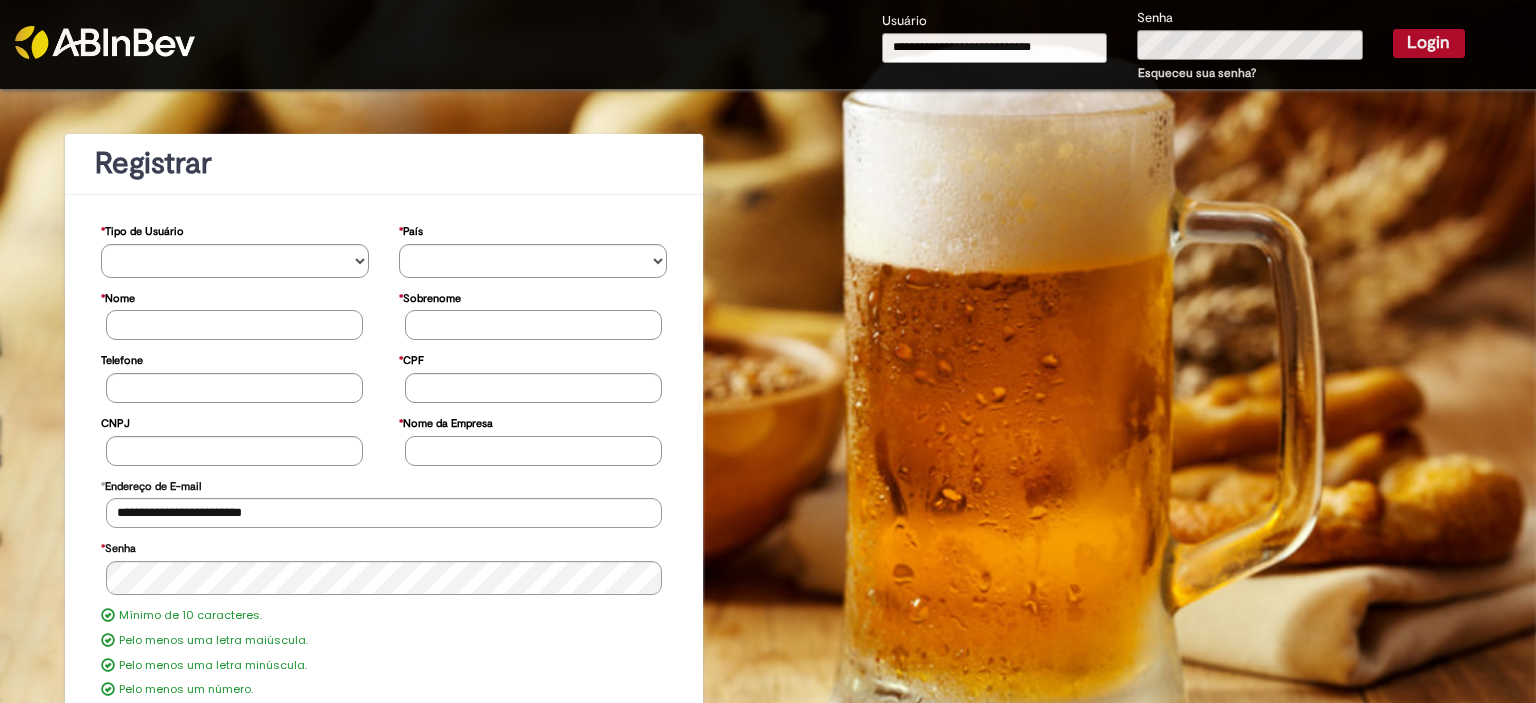 type on "**********" 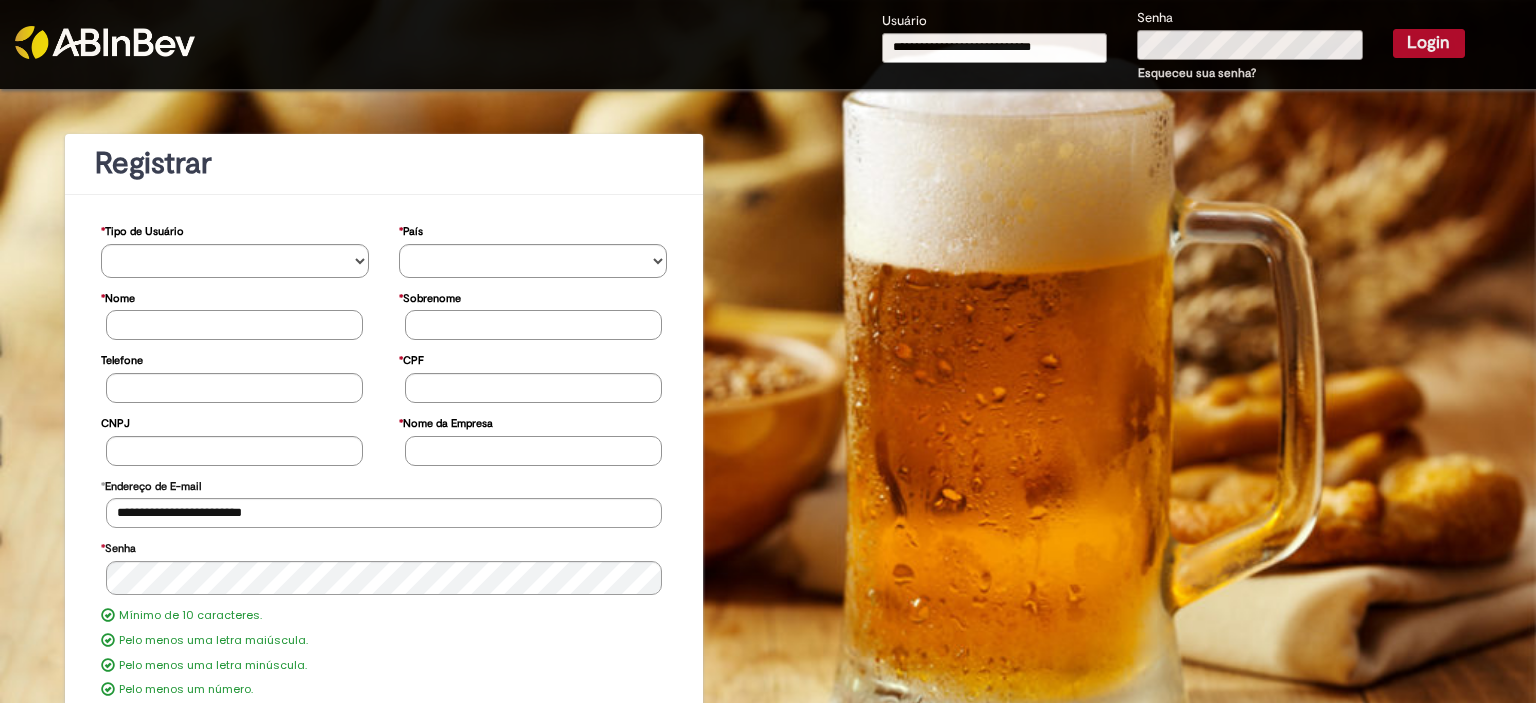 click on "Login" at bounding box center (1429, 43) 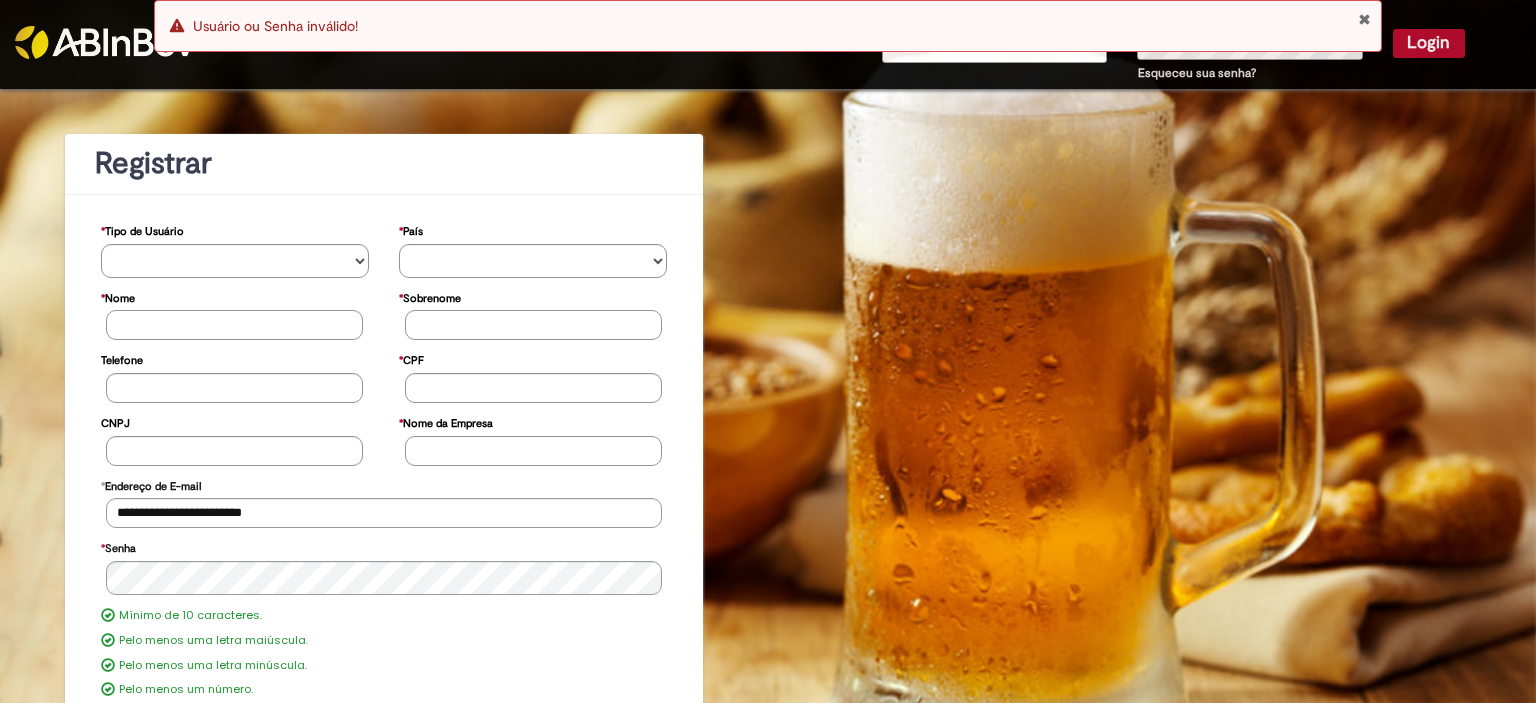 click at bounding box center (1364, 19) 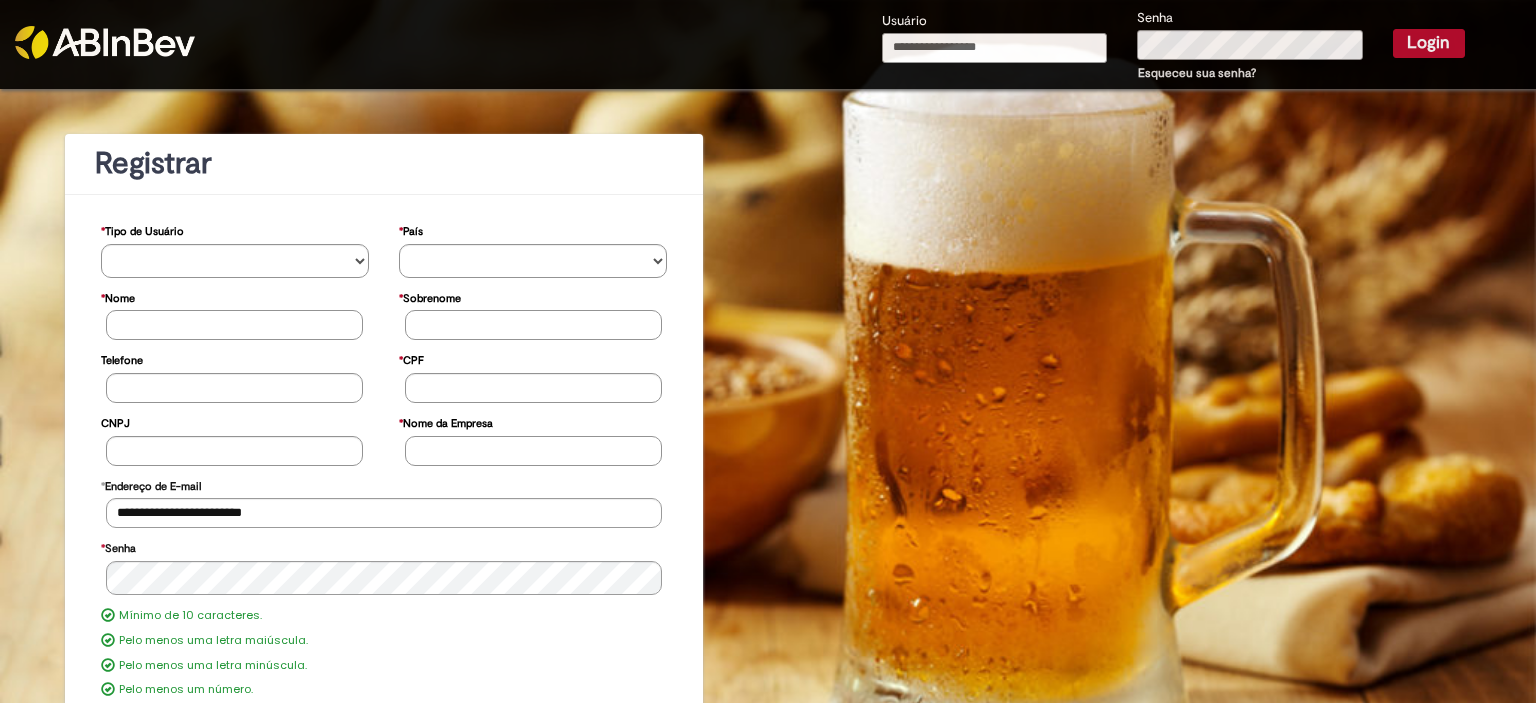 click on "Usuário" at bounding box center [995, 48] 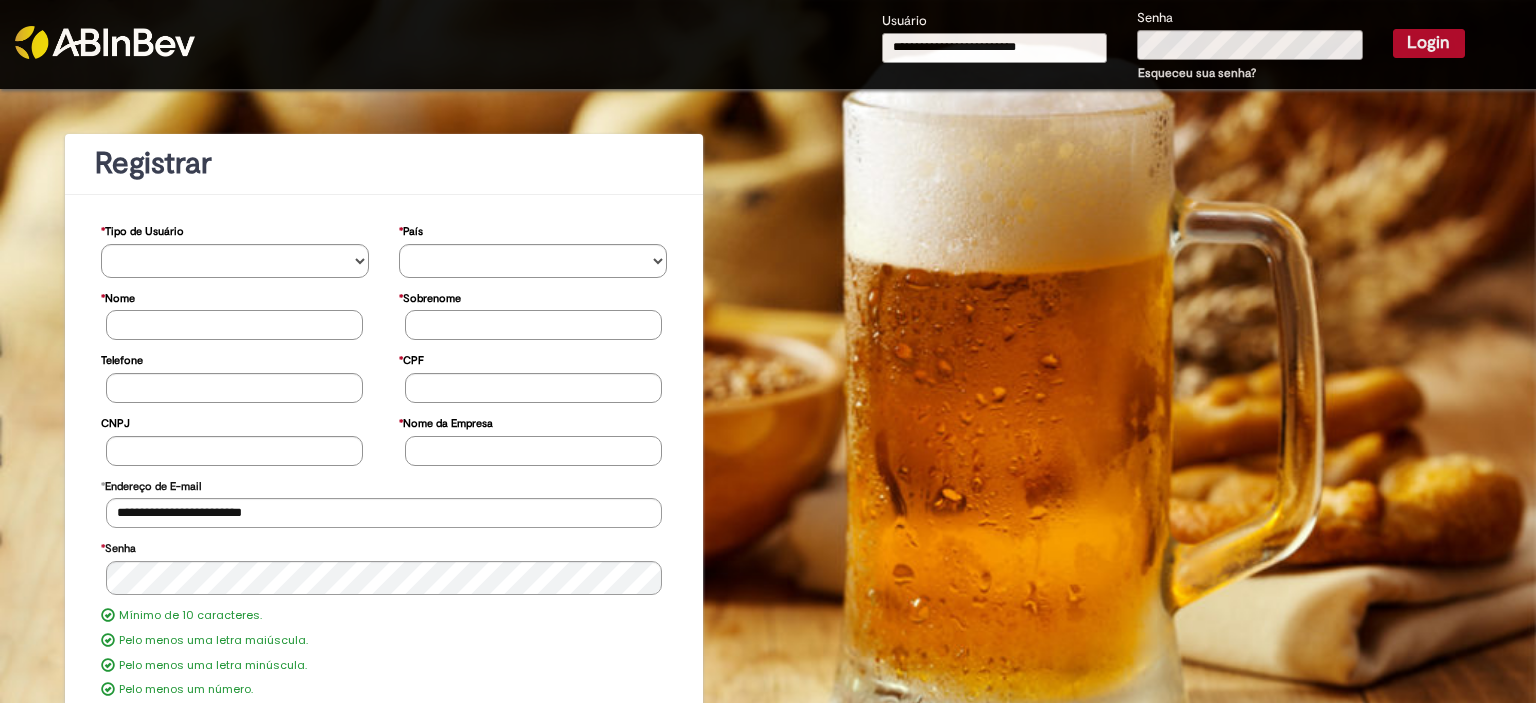 type on "**********" 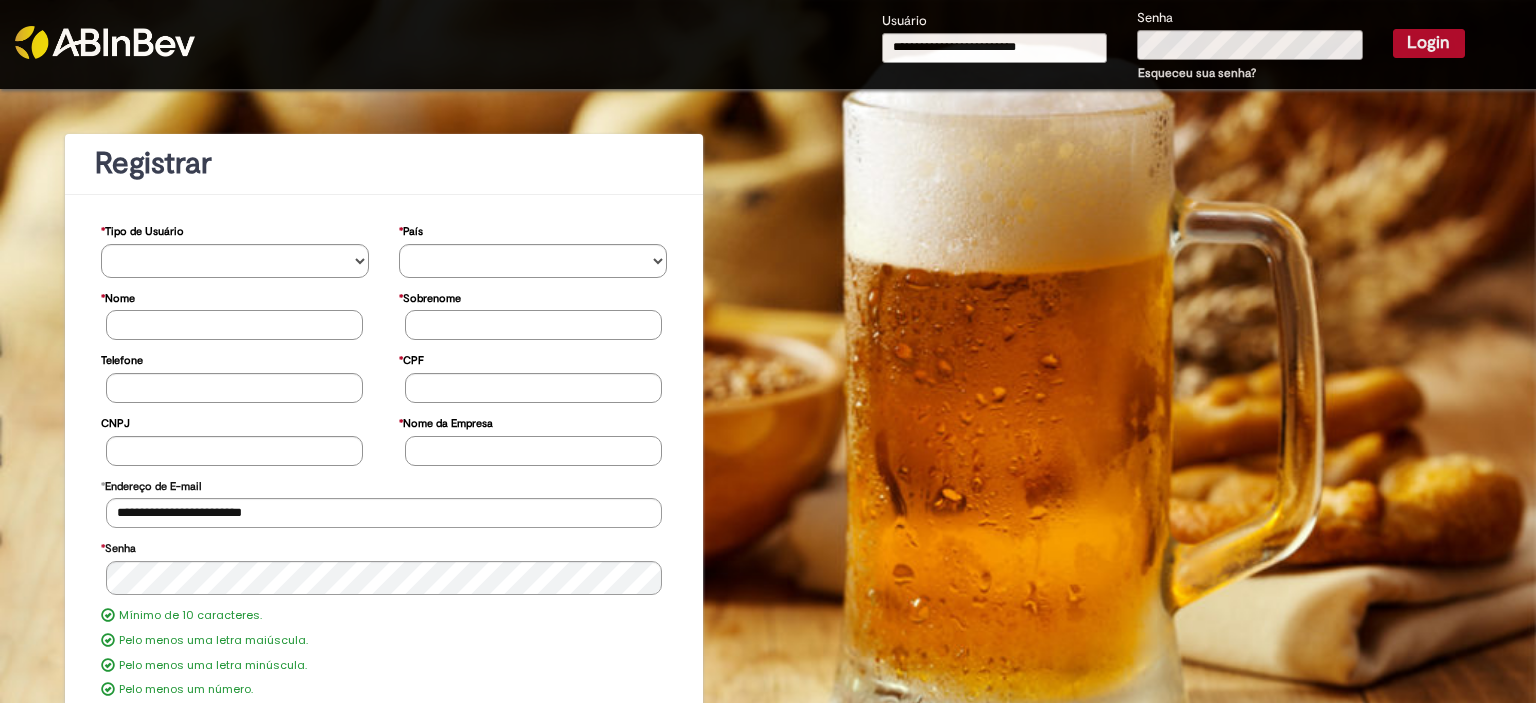 click on "Login" at bounding box center (1429, 43) 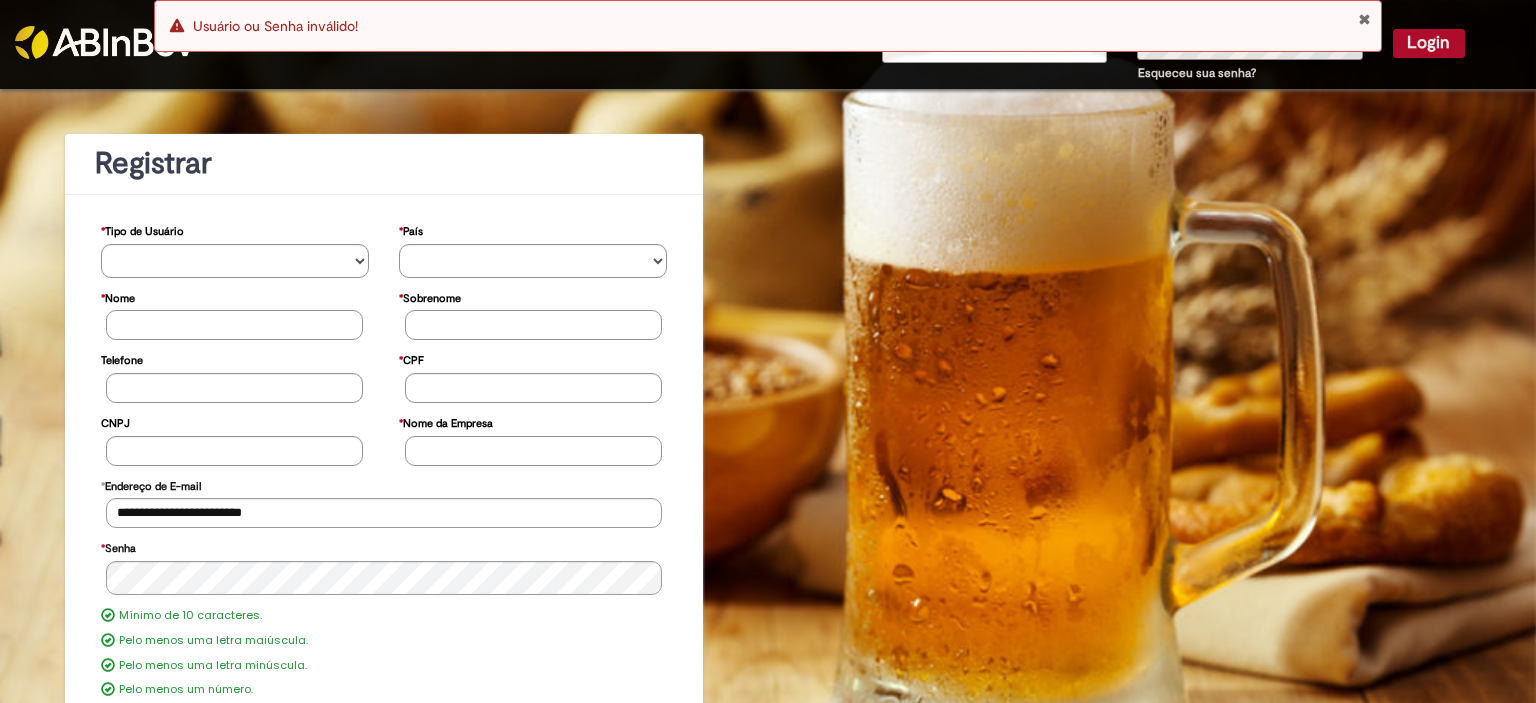 click at bounding box center (1364, 19) 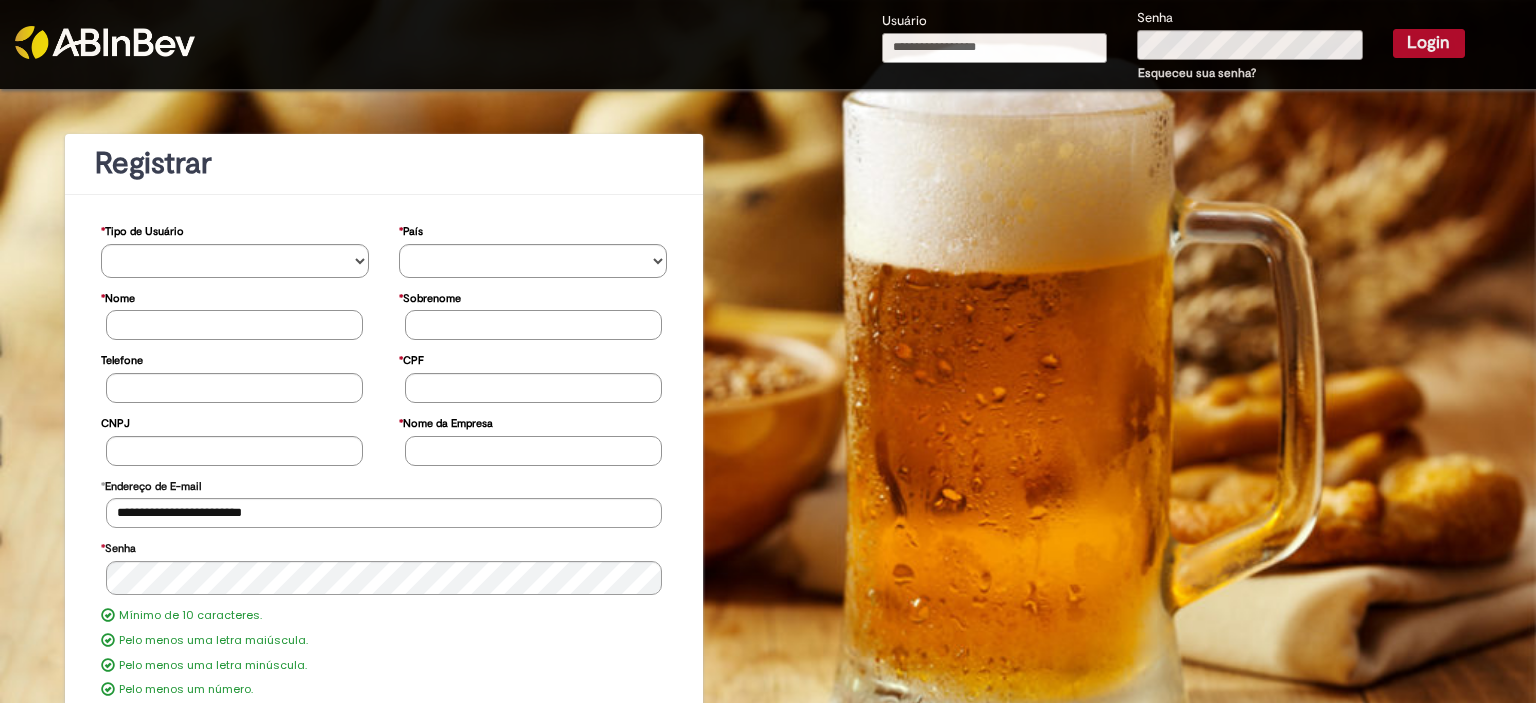 click on "Usuário" at bounding box center [995, 48] 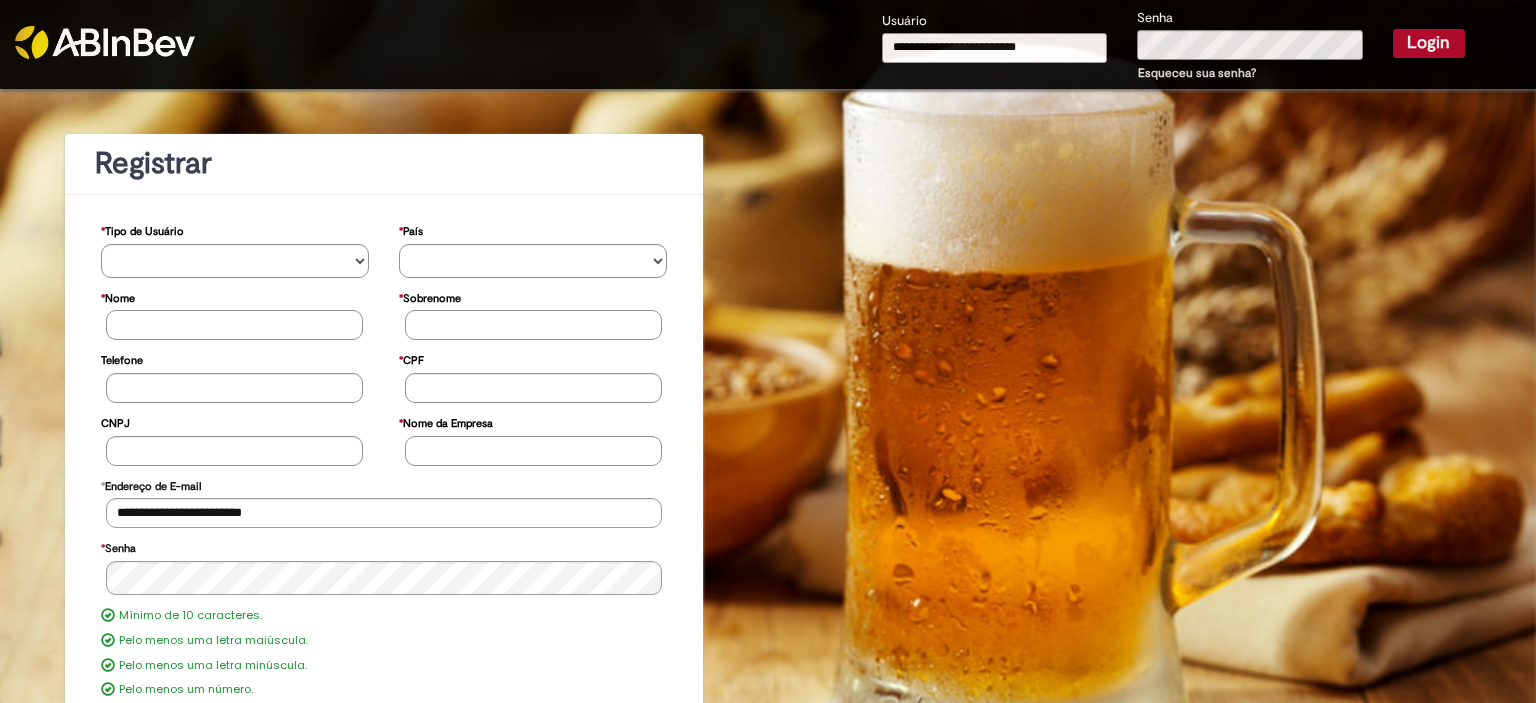type on "**********" 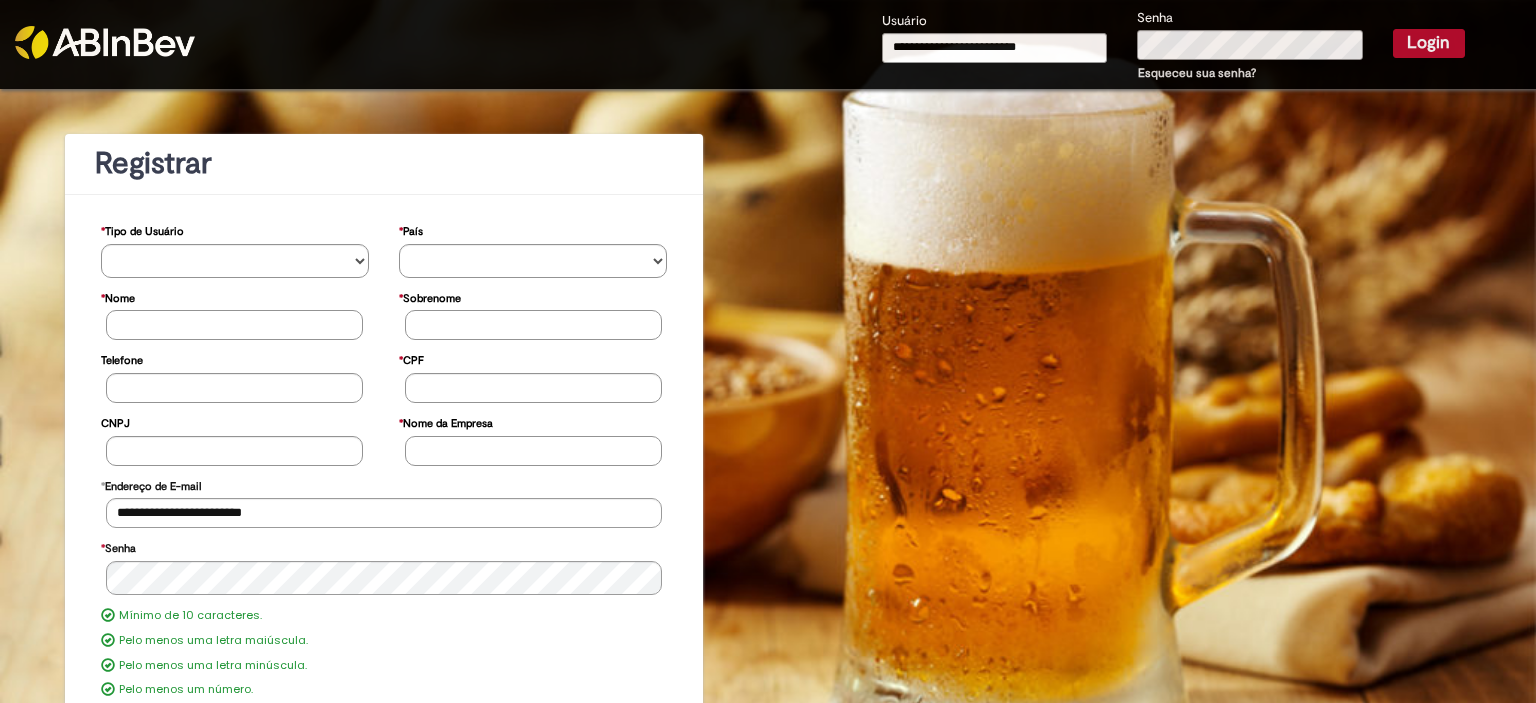 click on "Login" at bounding box center [1429, 43] 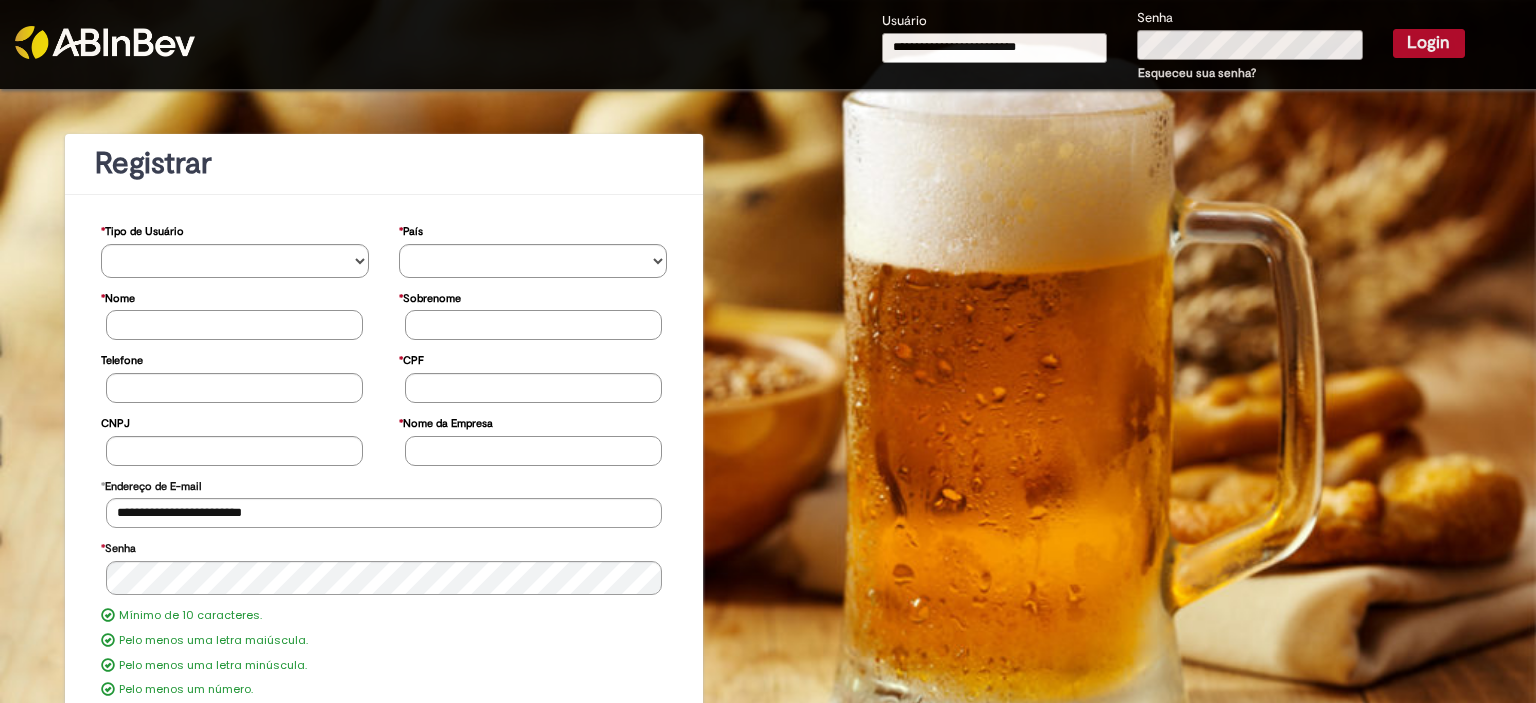 type 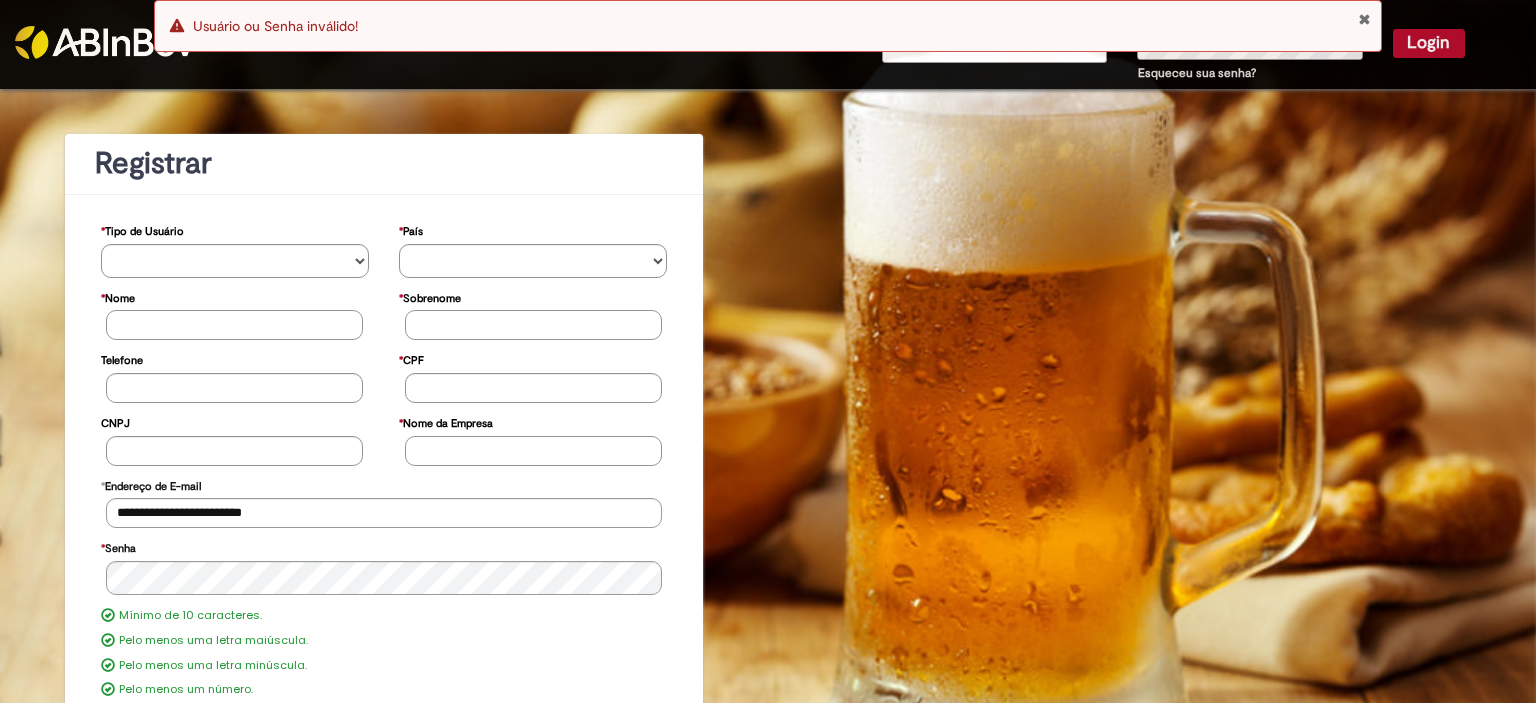click at bounding box center (1364, 19) 